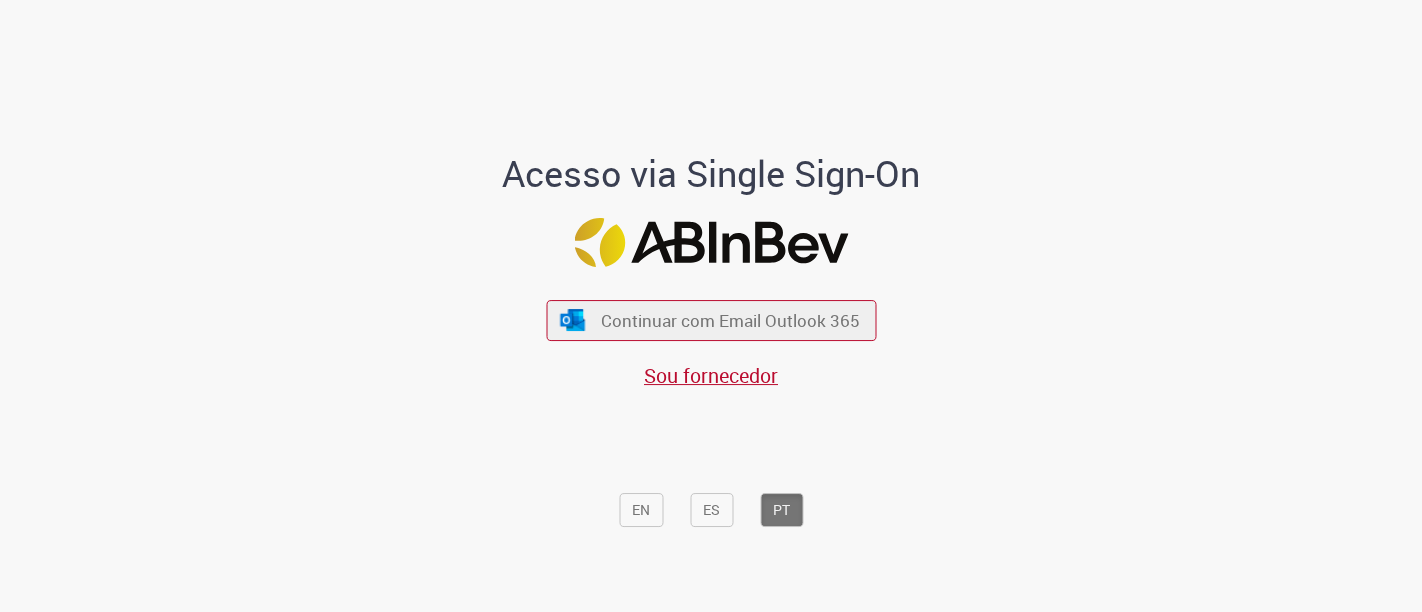 scroll, scrollTop: 0, scrollLeft: 0, axis: both 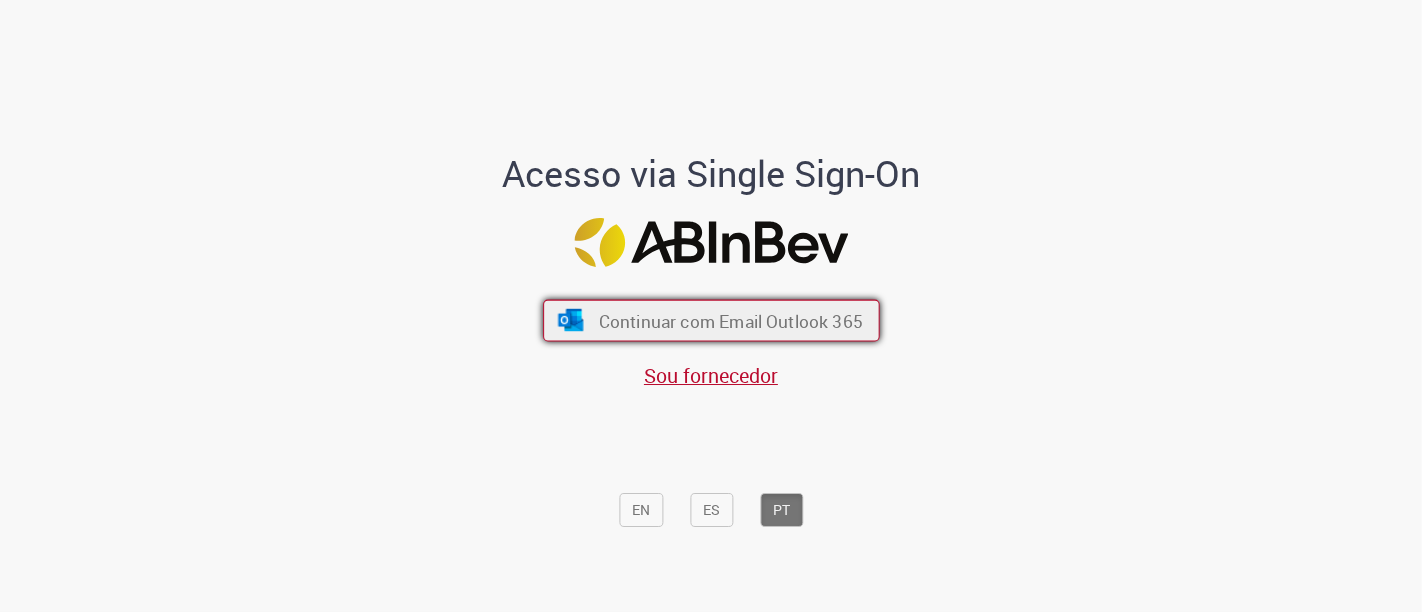 click on "Continuar com Email Outlook 365" at bounding box center [730, 320] 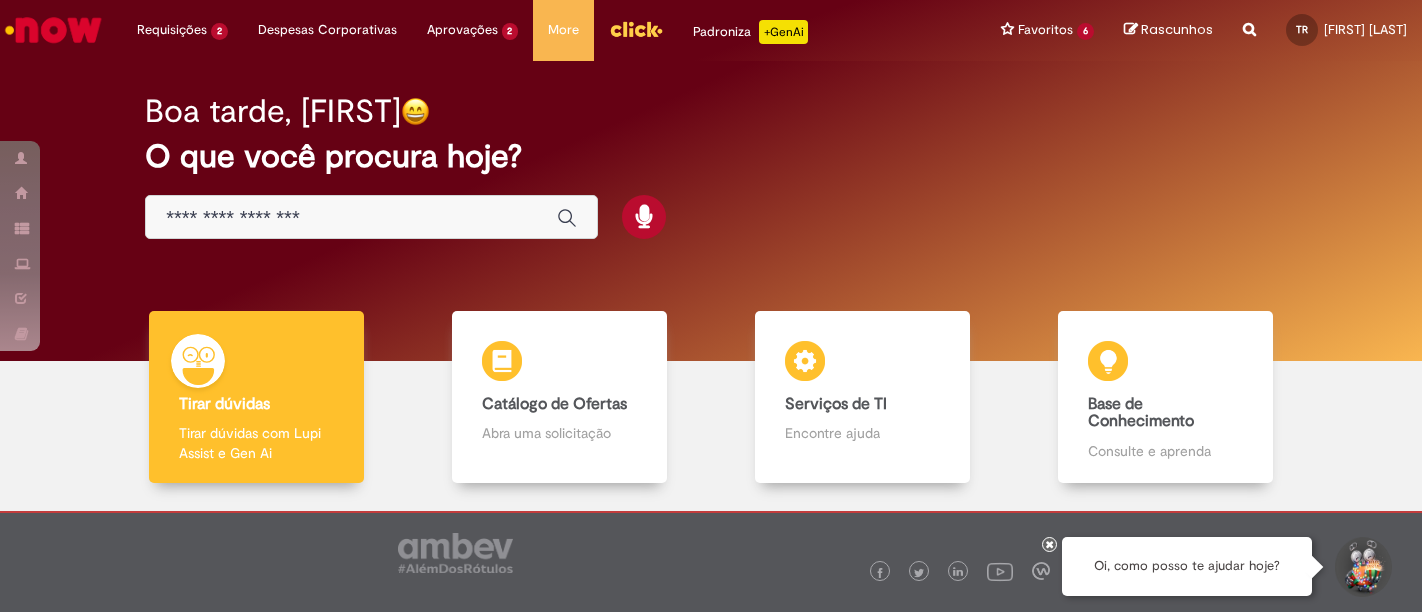 scroll, scrollTop: 0, scrollLeft: 0, axis: both 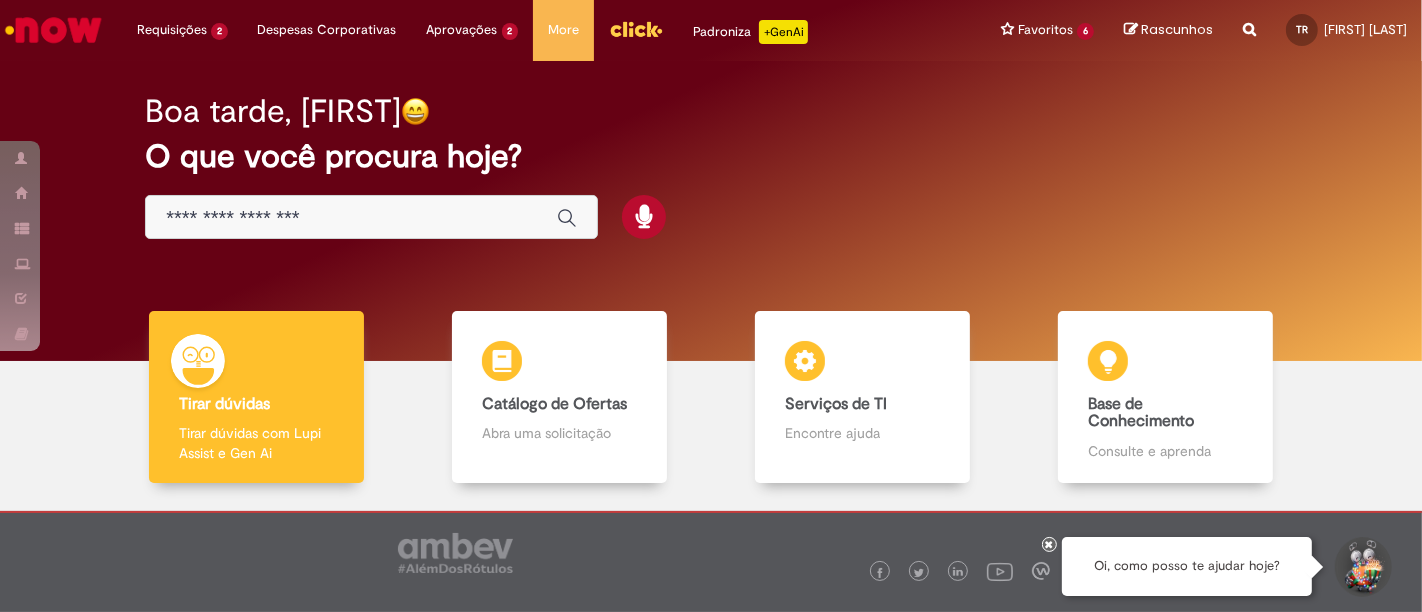 click at bounding box center (351, 218) 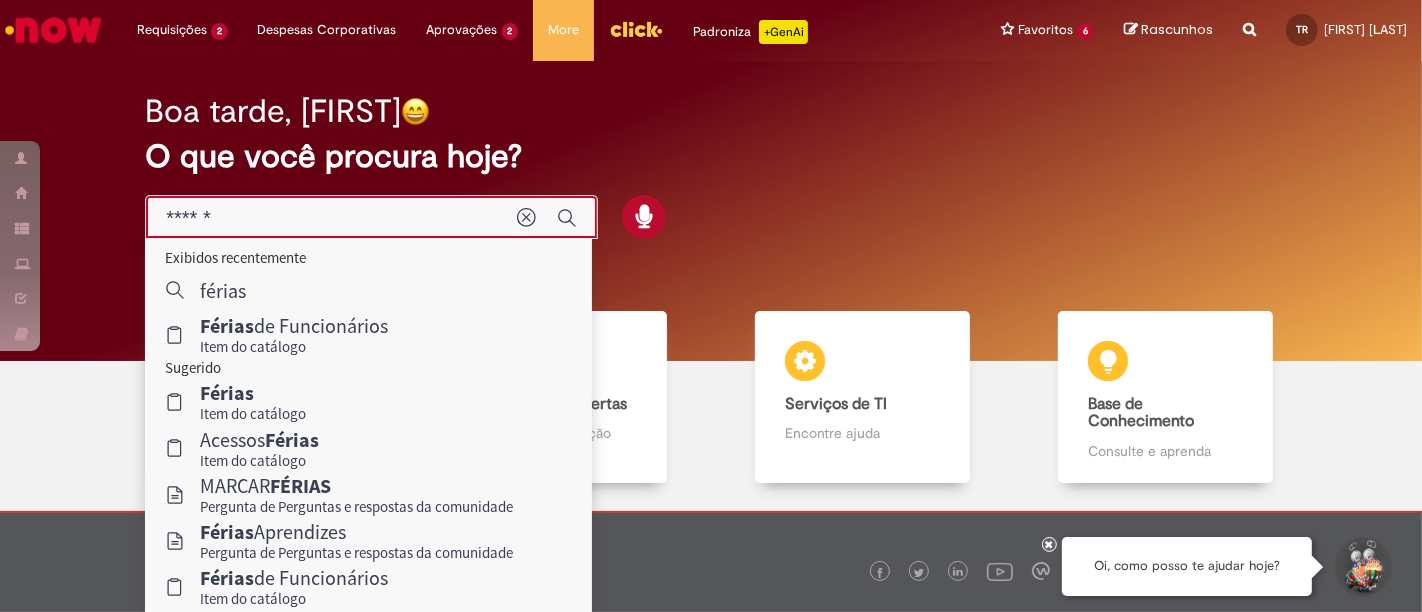 type on "******" 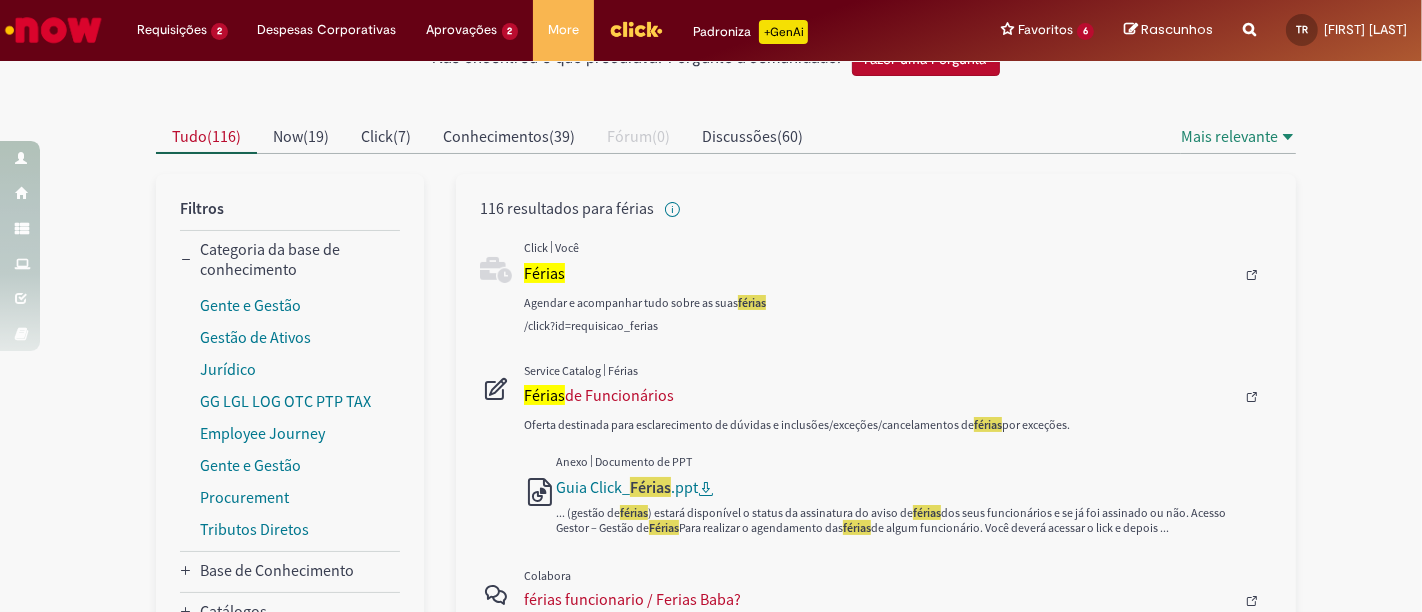 scroll, scrollTop: 137, scrollLeft: 0, axis: vertical 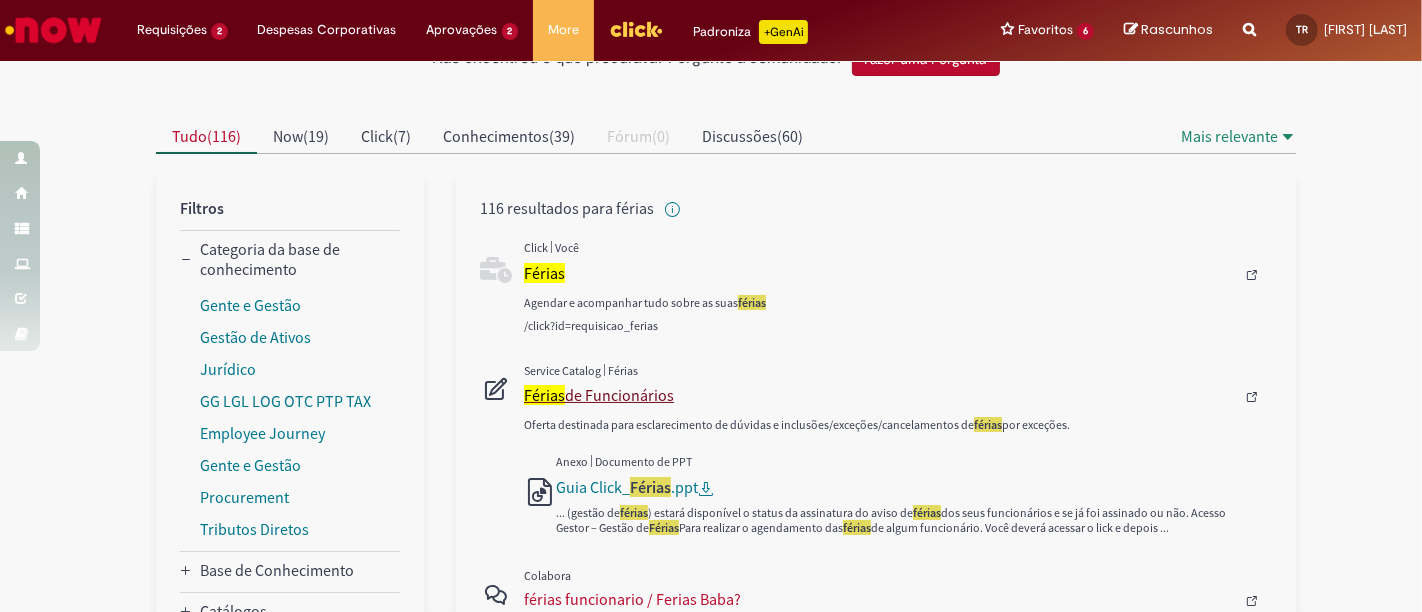 click on "Férias  de Funcionários" at bounding box center (879, 395) 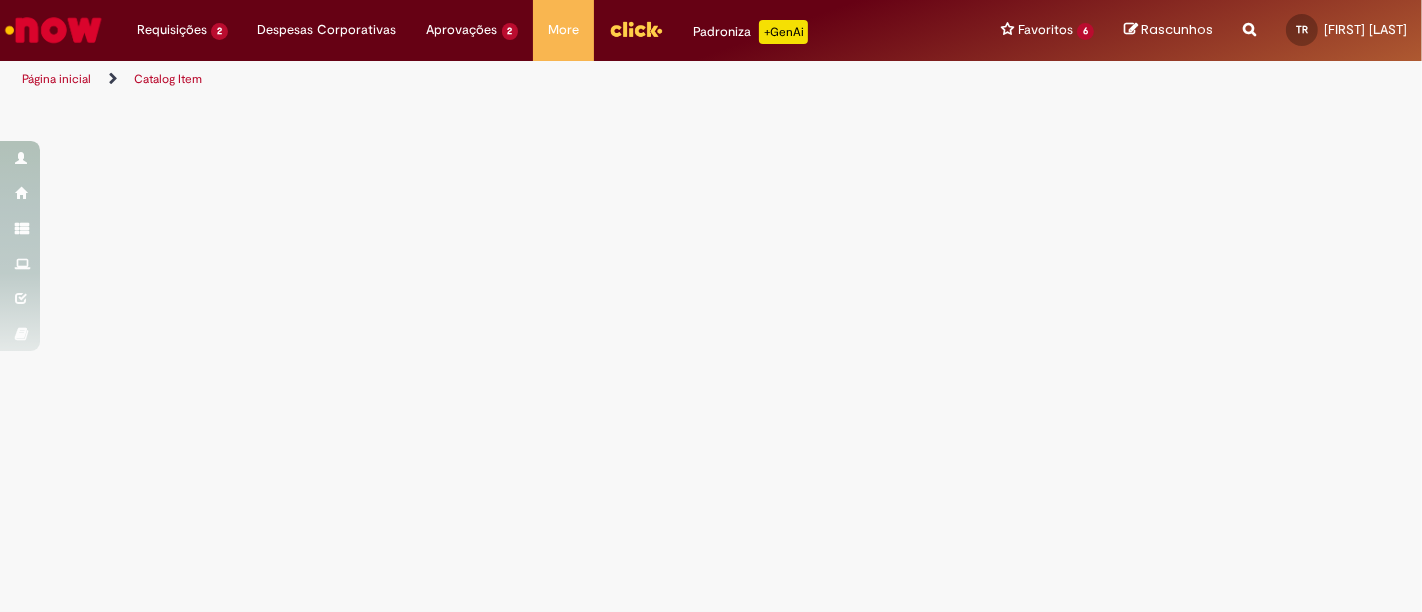 scroll, scrollTop: 0, scrollLeft: 0, axis: both 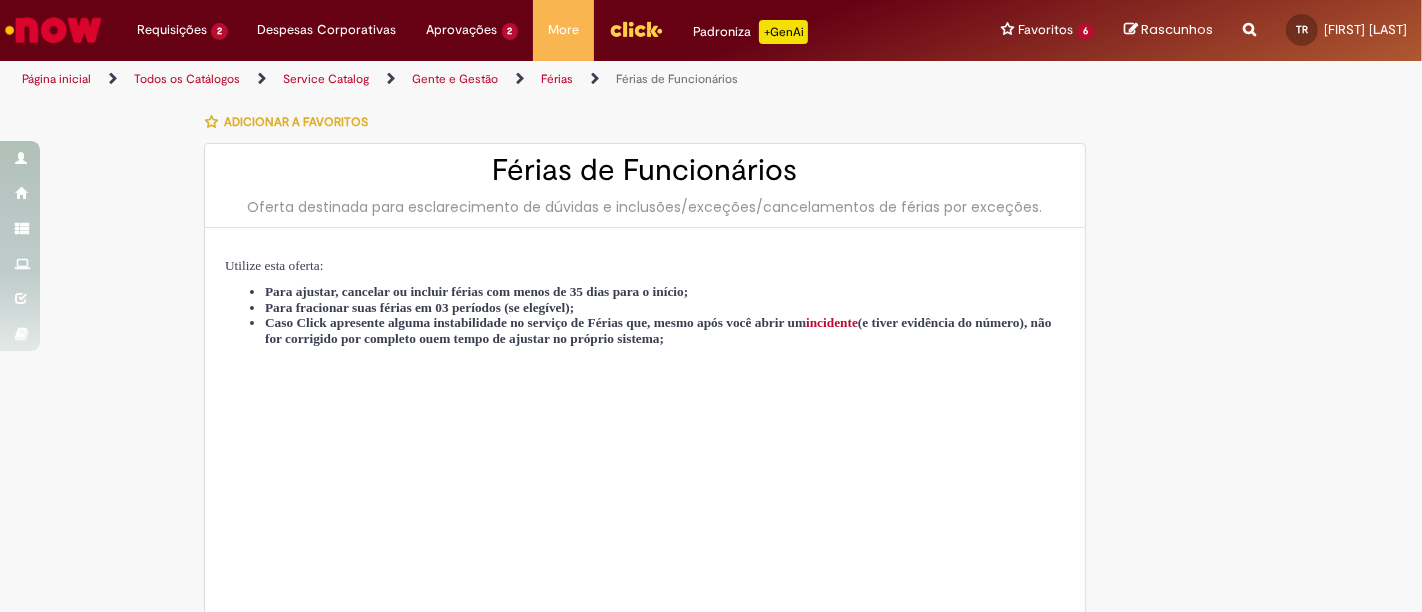 type on "********" 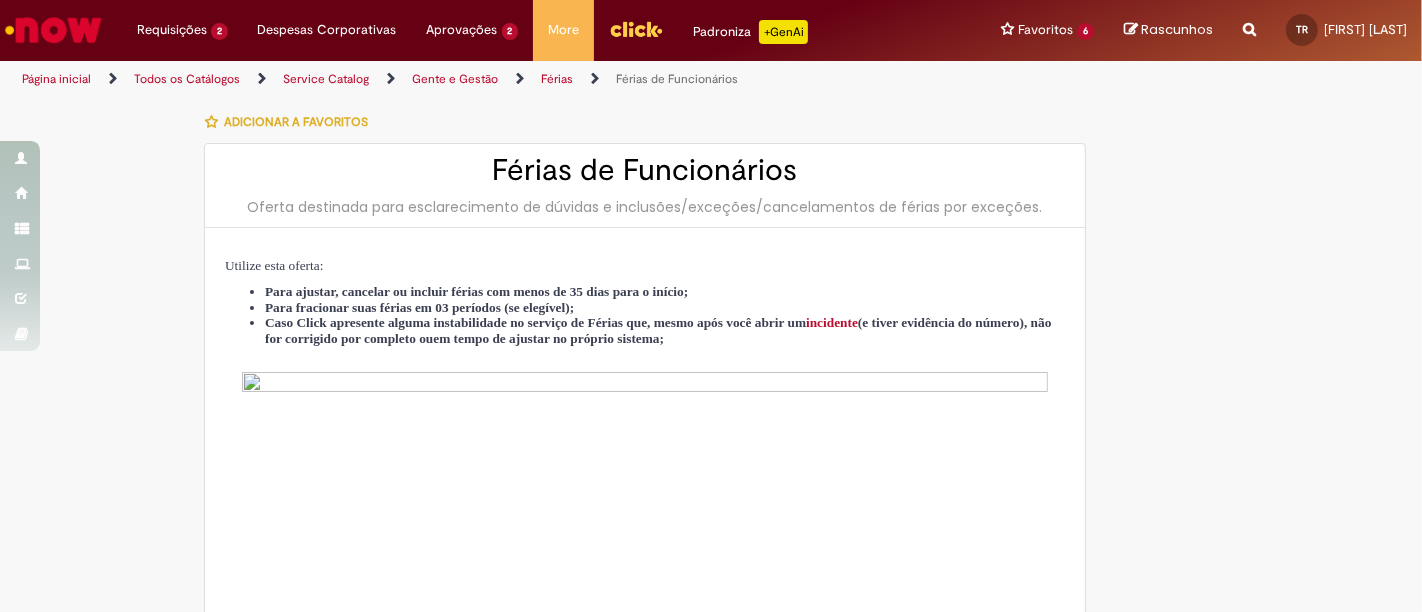 type on "**********" 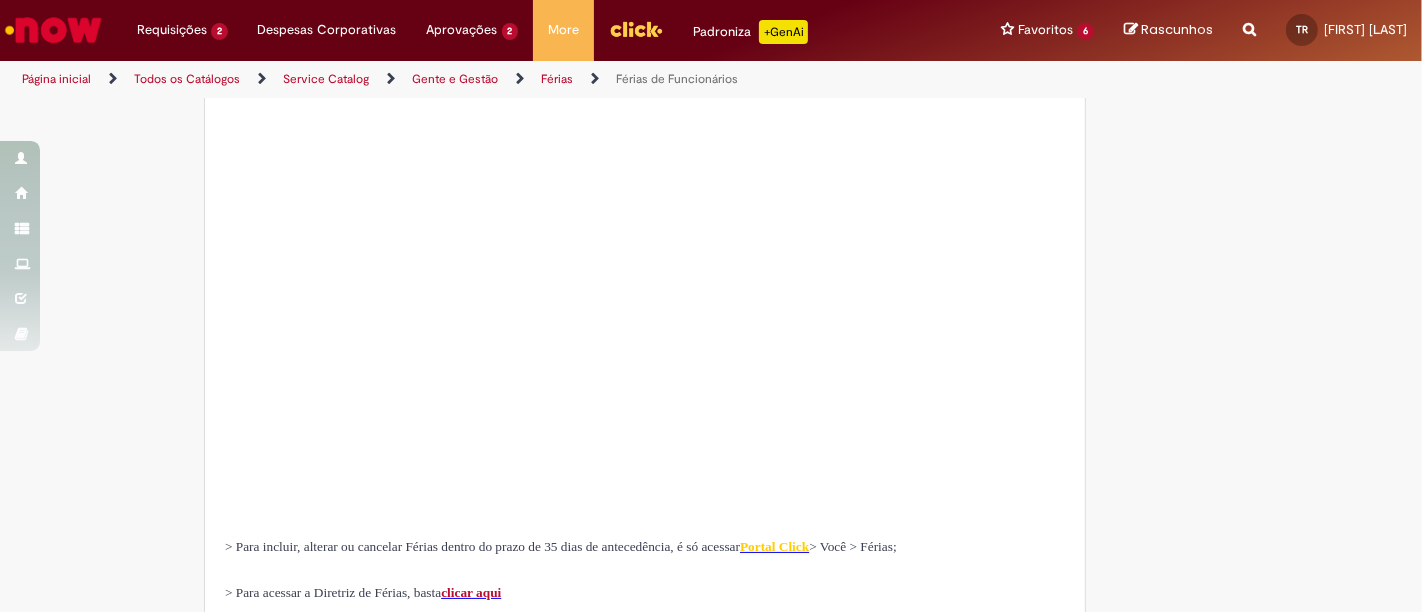 type on "**********" 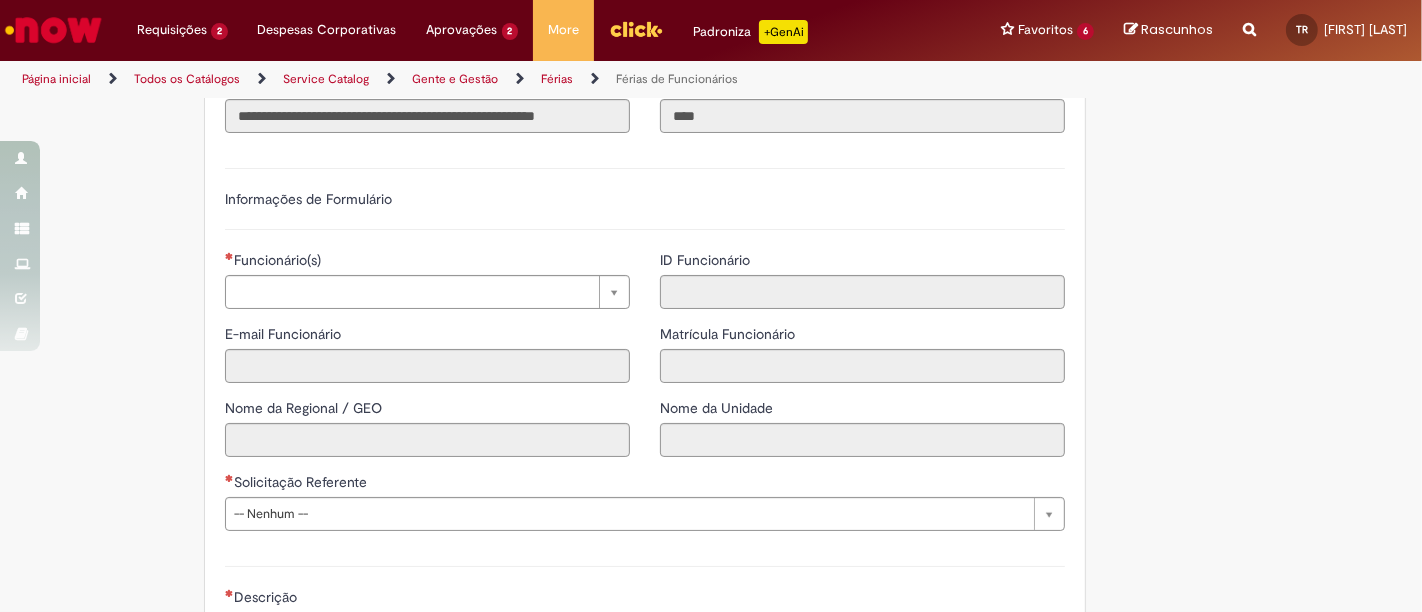scroll, scrollTop: 1313, scrollLeft: 0, axis: vertical 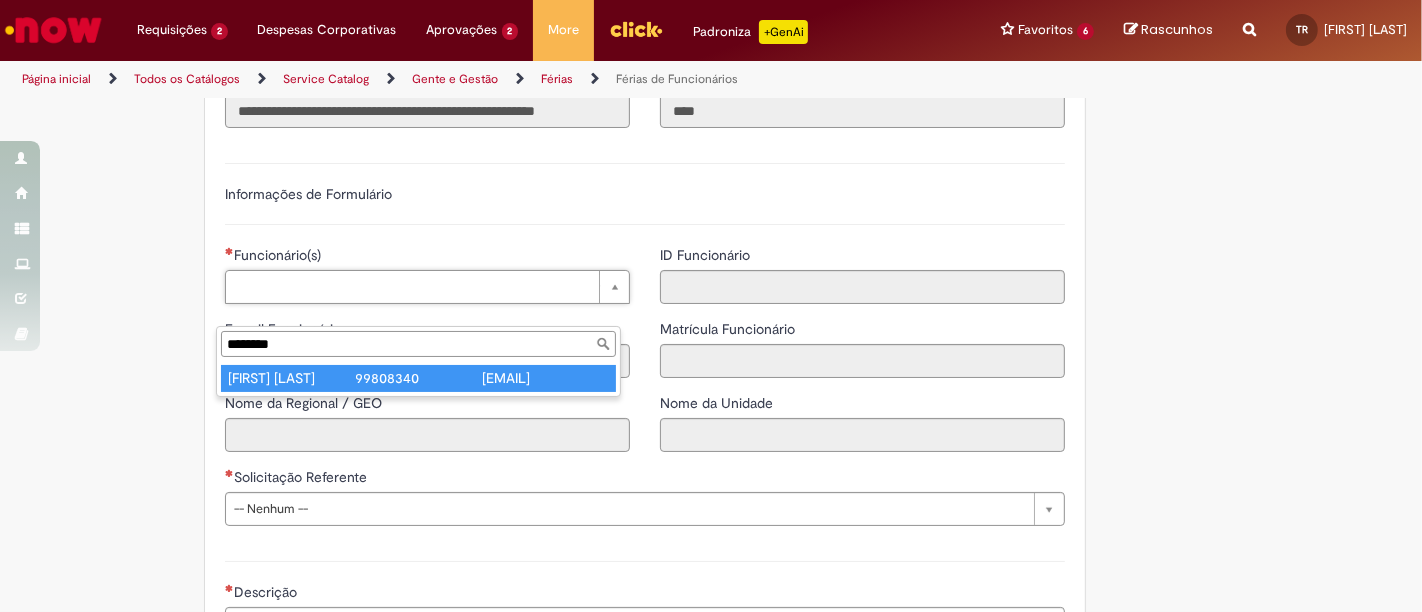 type on "********" 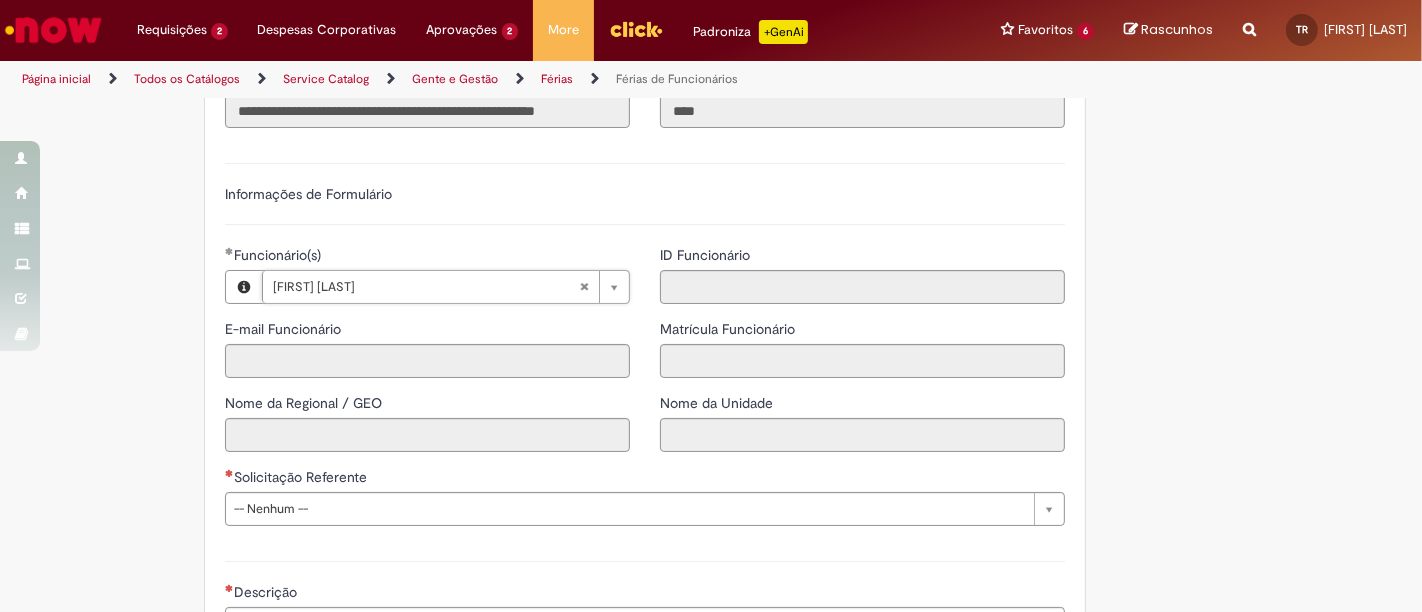 type on "**********" 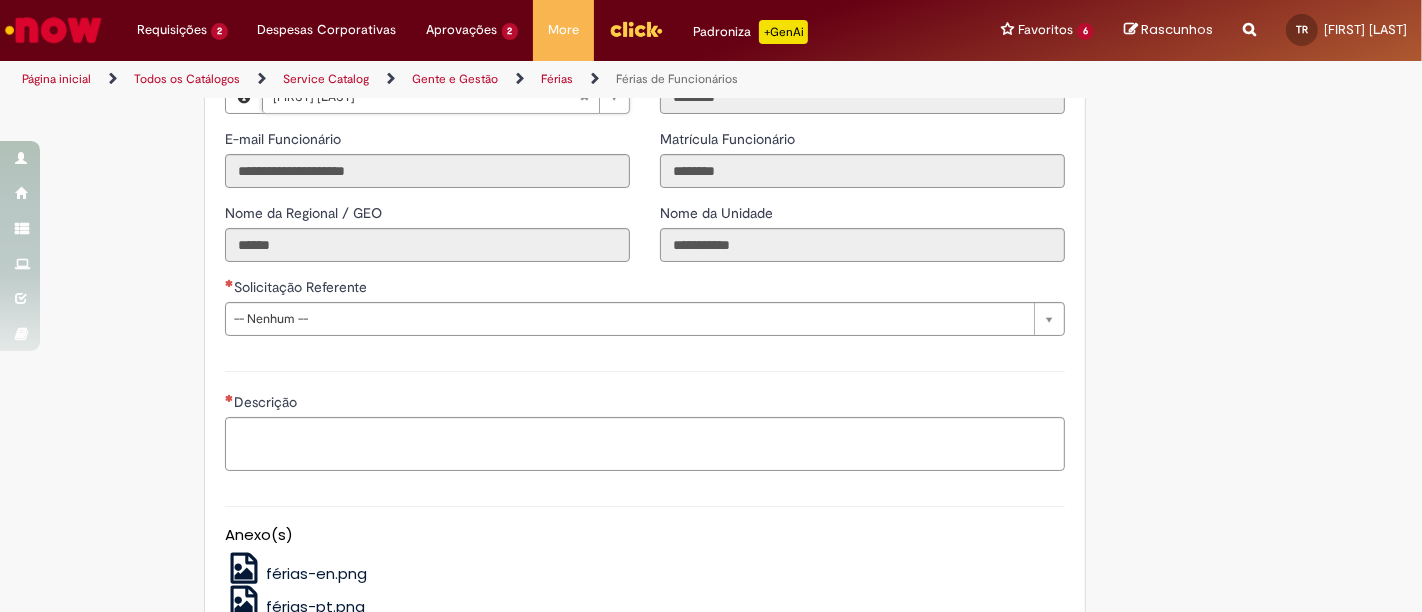 scroll, scrollTop: 1532, scrollLeft: 0, axis: vertical 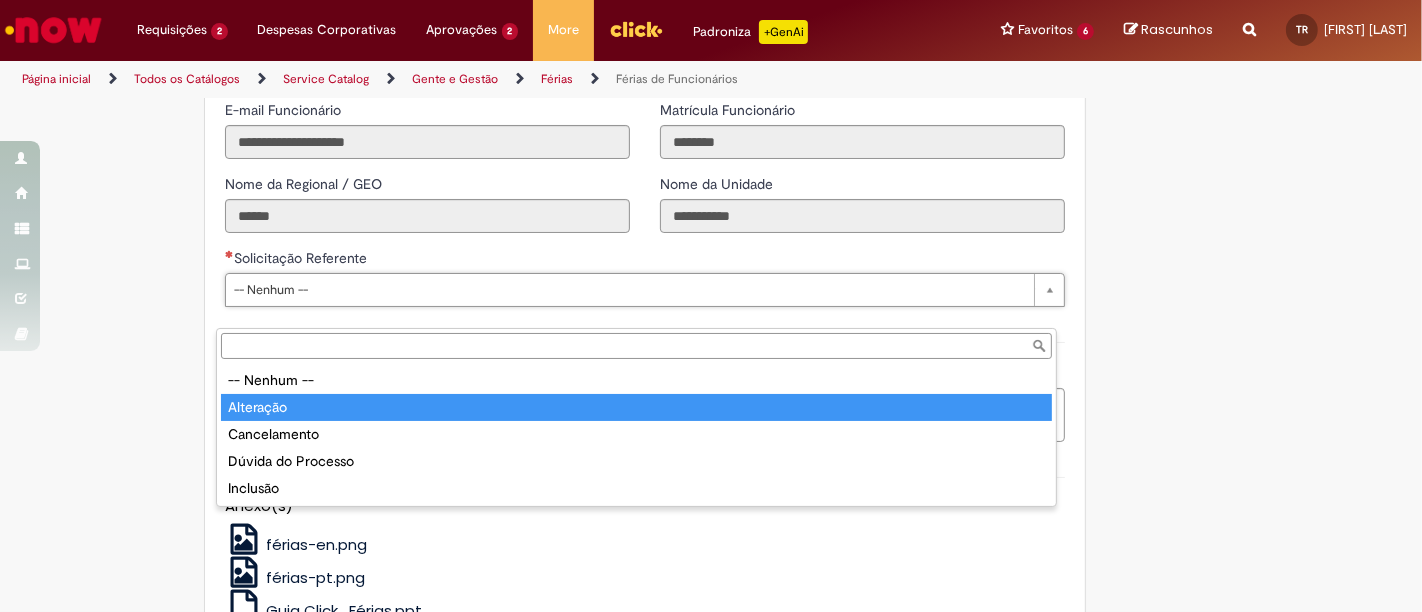 type on "*********" 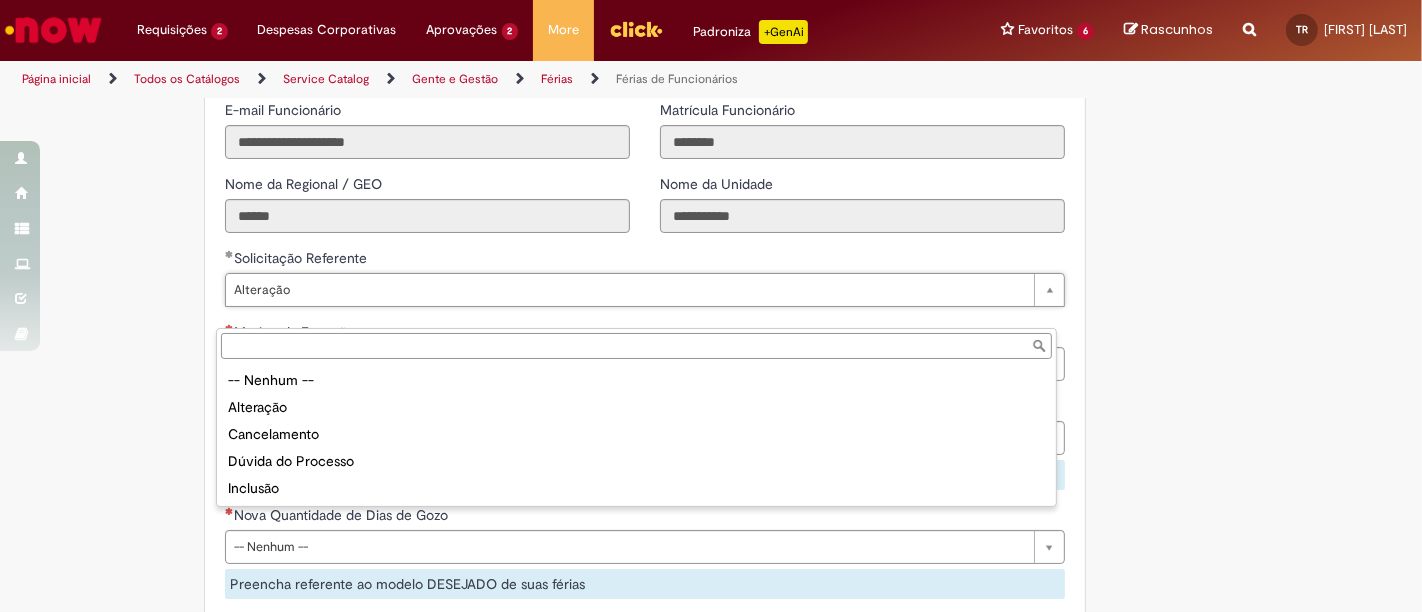 click on "Solicitação Referente" at bounding box center [636, 346] 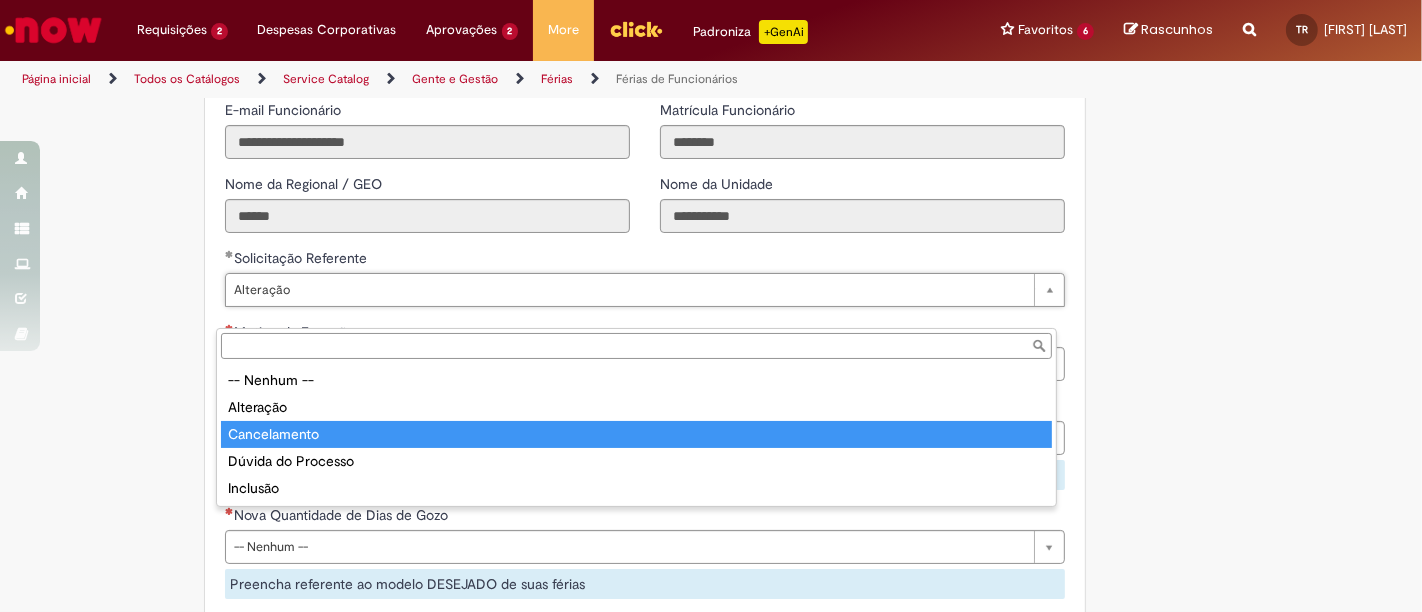 type on "**********" 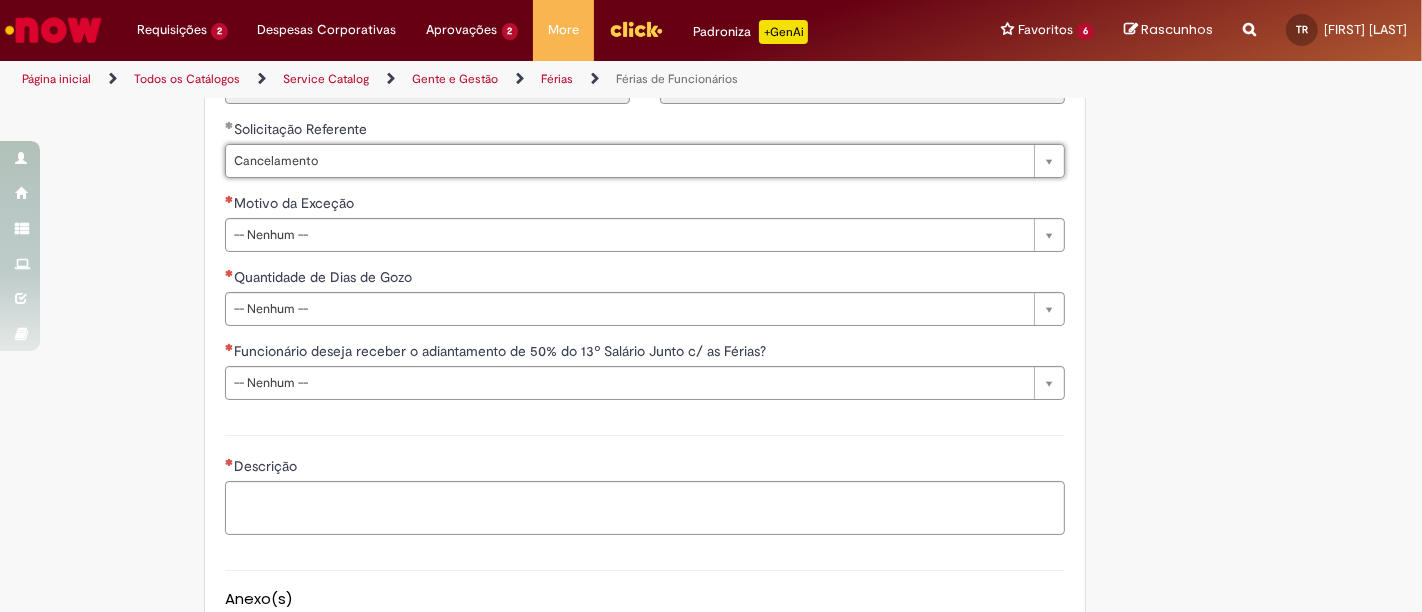 scroll, scrollTop: 1663, scrollLeft: 0, axis: vertical 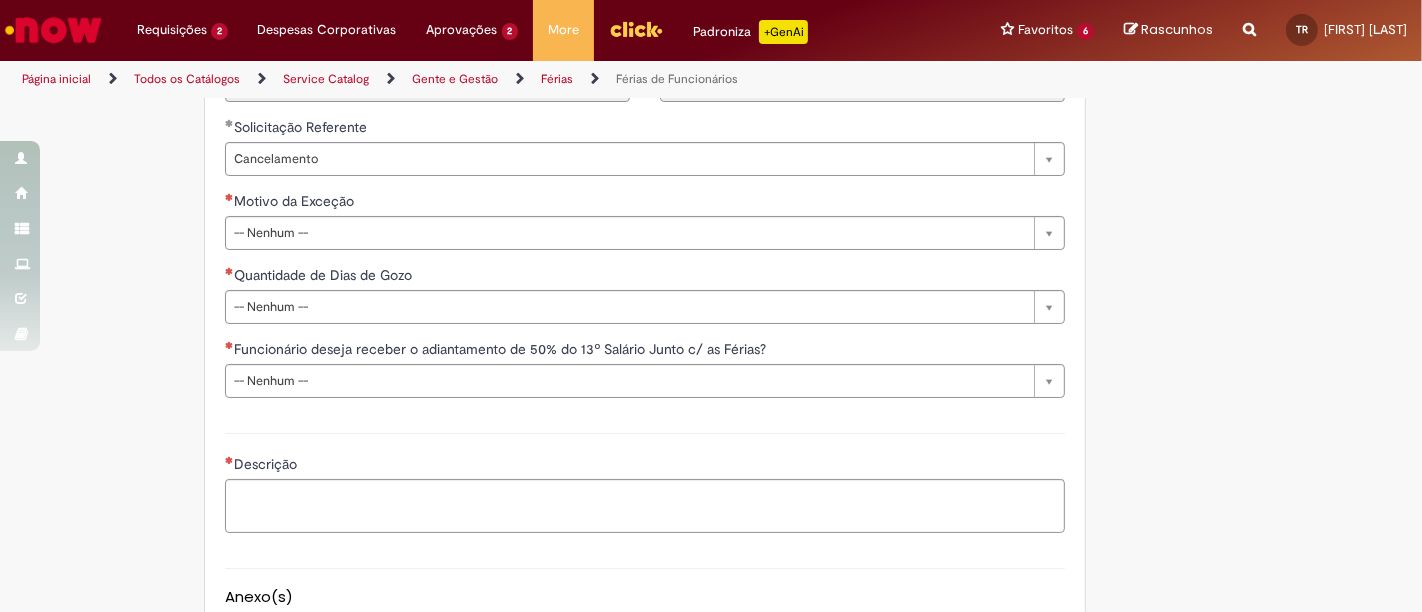 click on "**********" at bounding box center [645, 265] 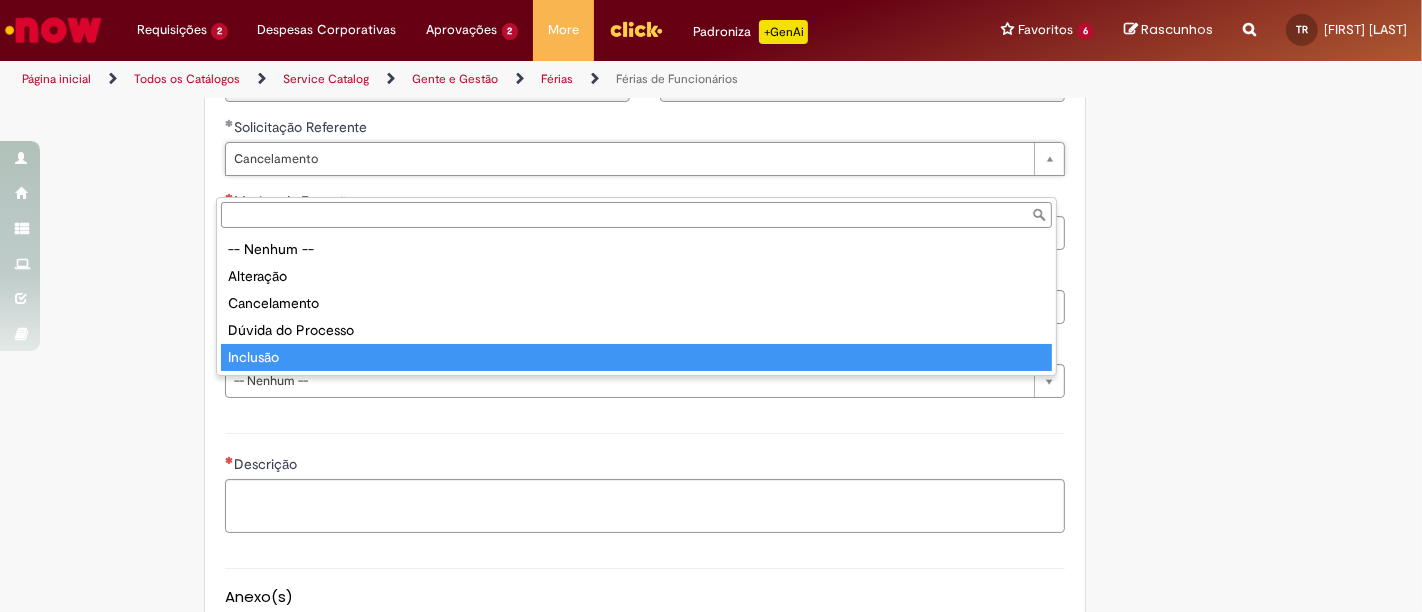 type on "********" 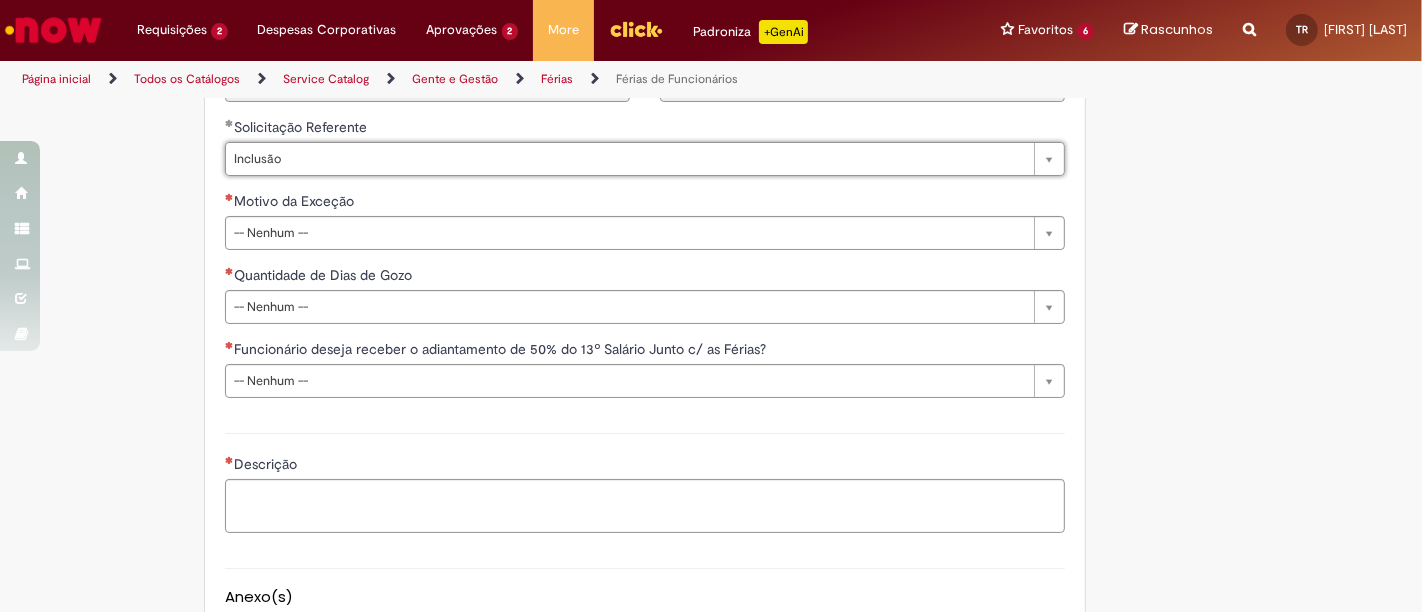 scroll, scrollTop: 0, scrollLeft: 51, axis: horizontal 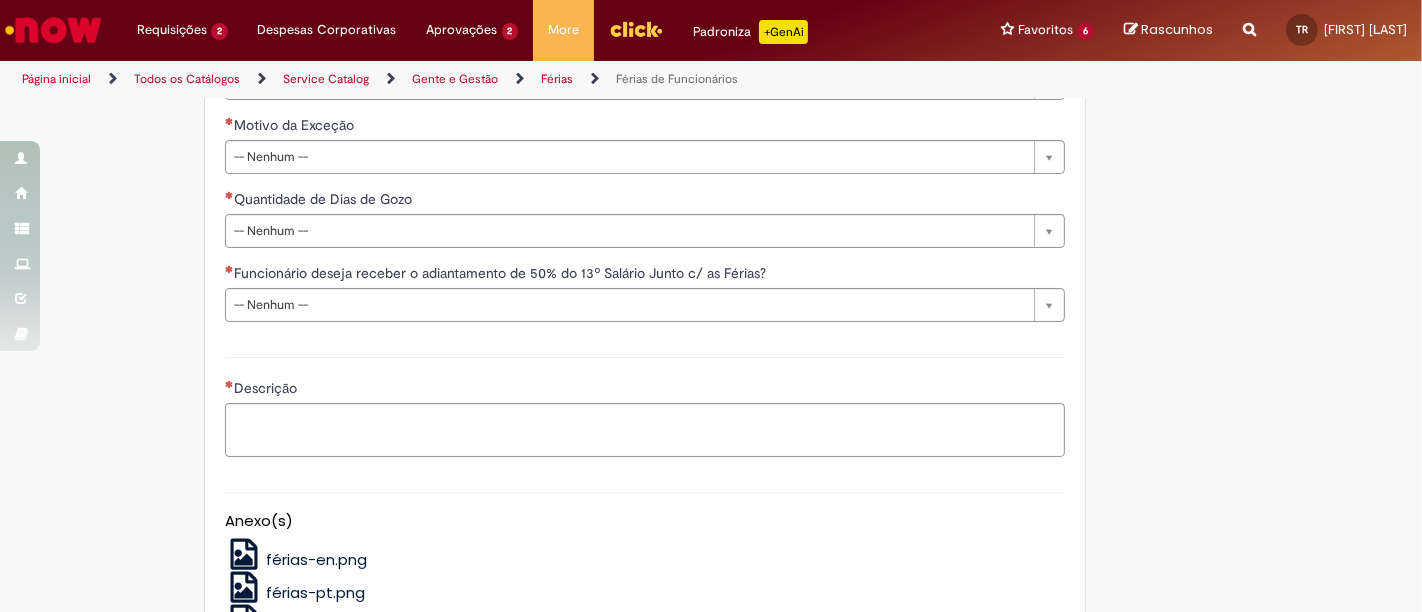 click on "**********" at bounding box center (645, 189) 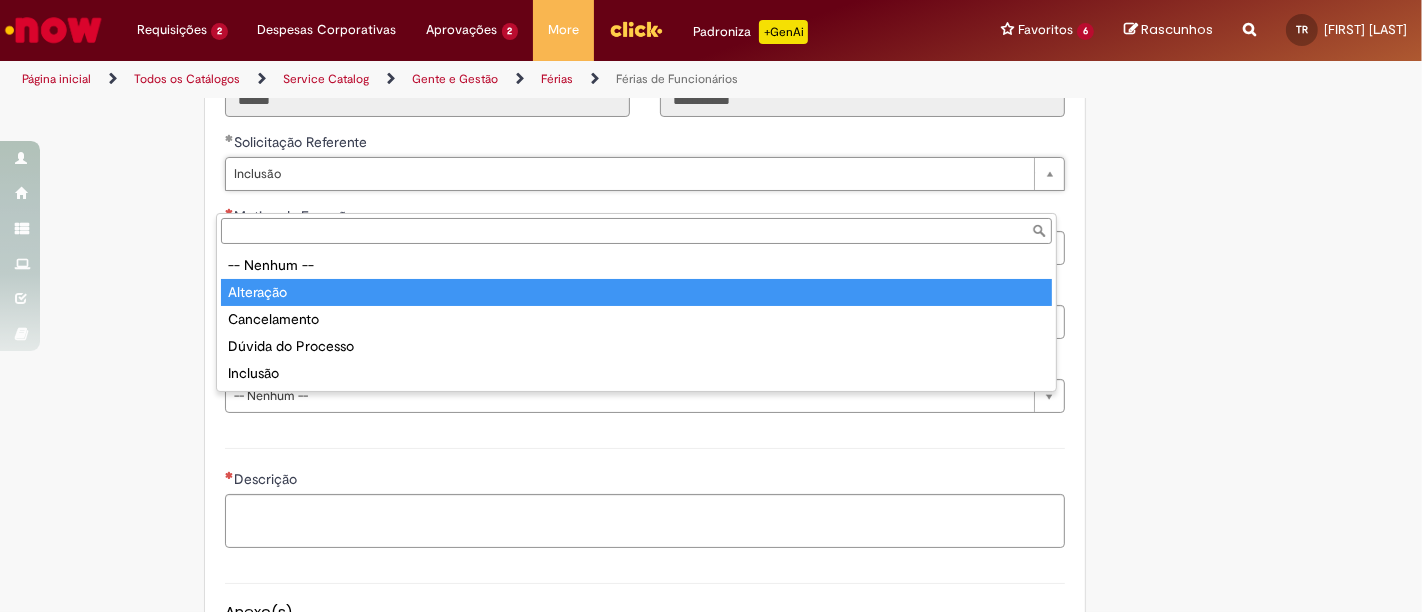 type on "*********" 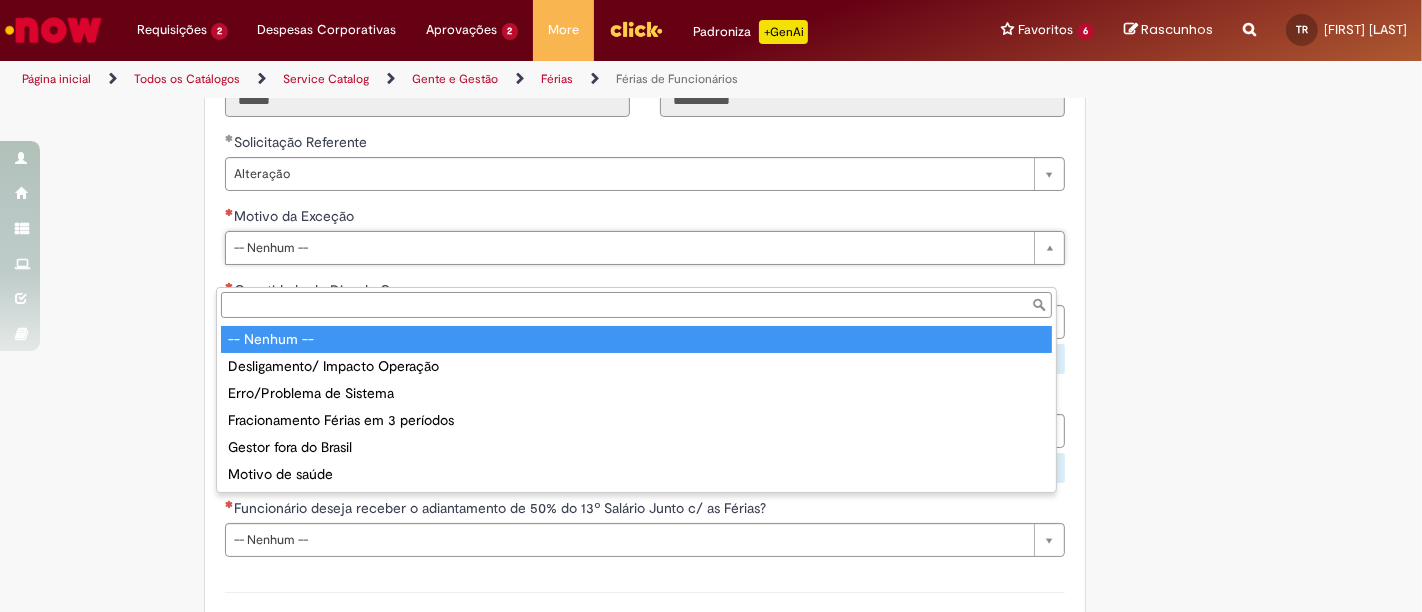 scroll, scrollTop: 0, scrollLeft: 0, axis: both 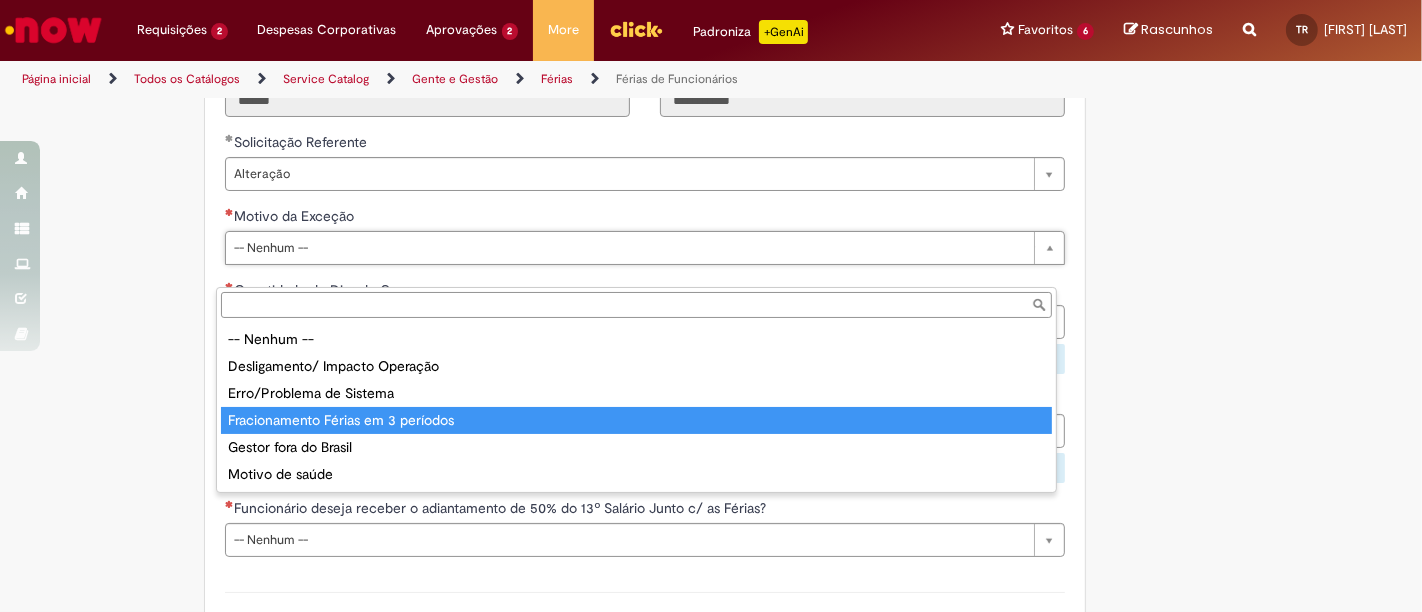 type on "**********" 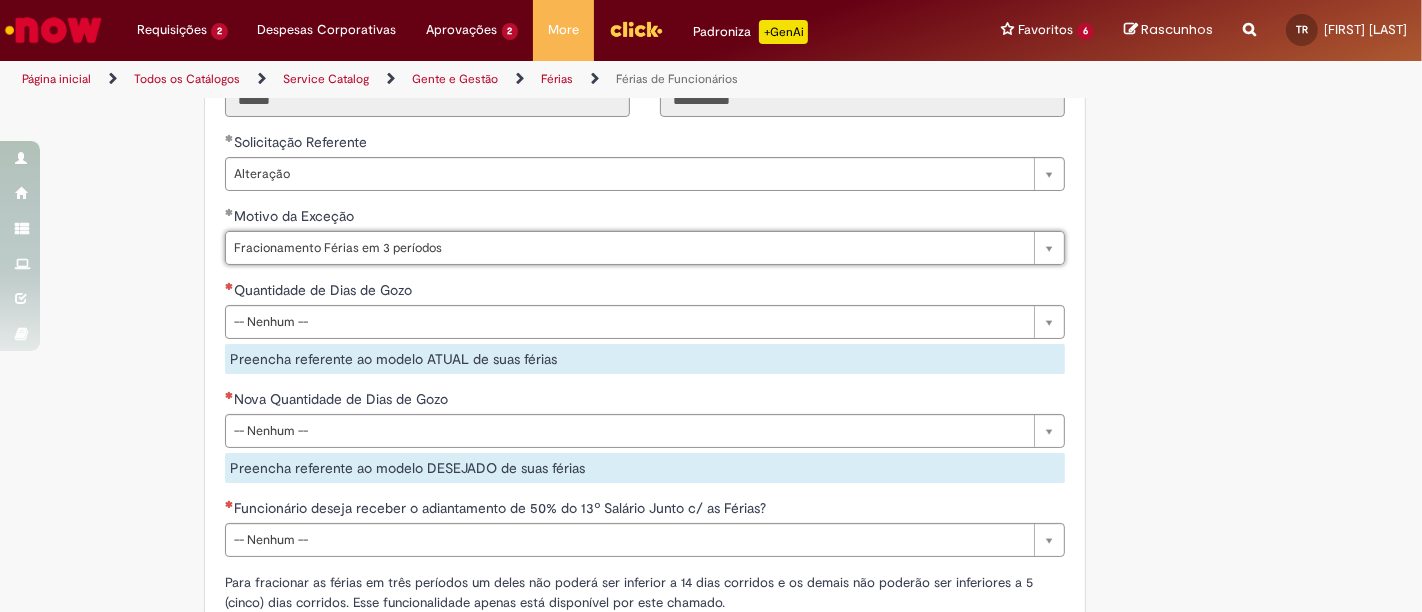 scroll, scrollTop: 1785, scrollLeft: 0, axis: vertical 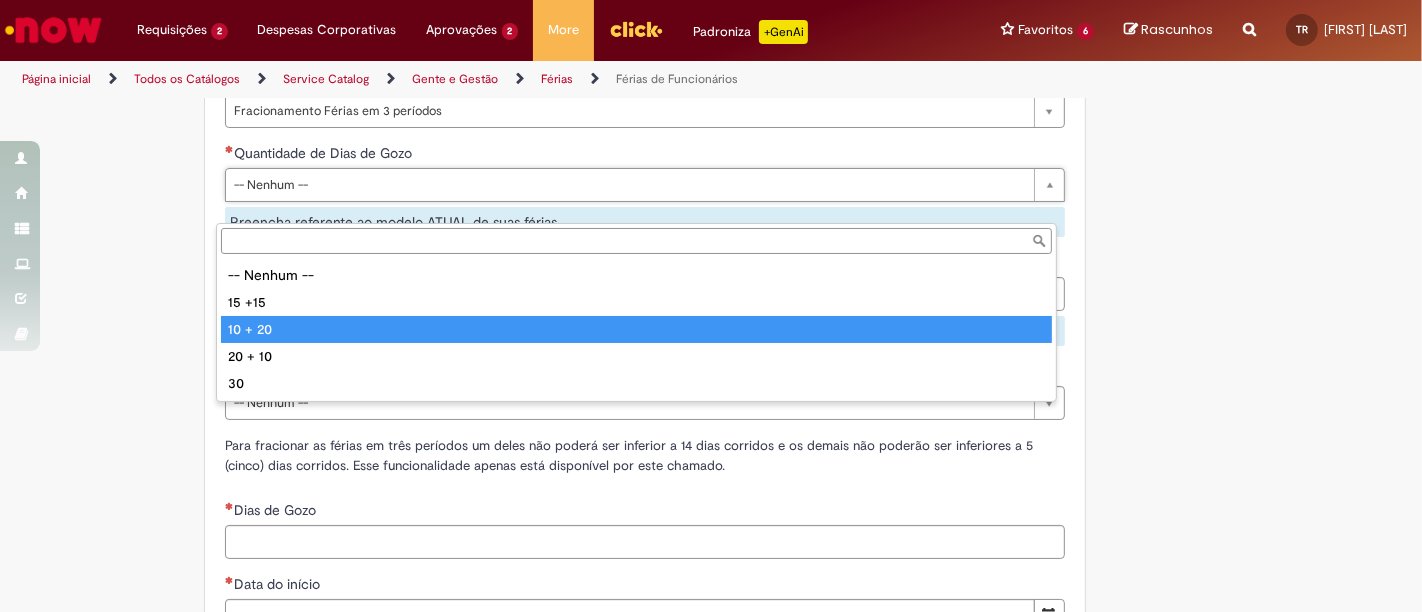 type on "*******" 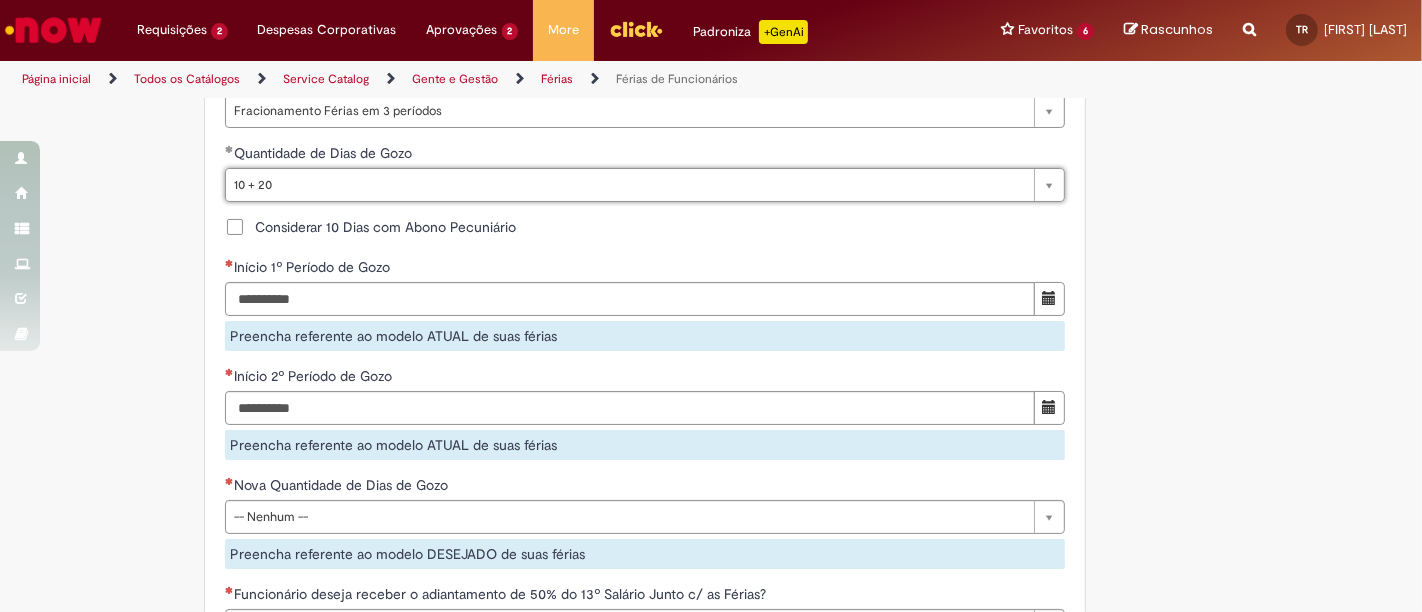 click on "Considerar 10 Dias com Abono Pecuniário" at bounding box center (645, 229) 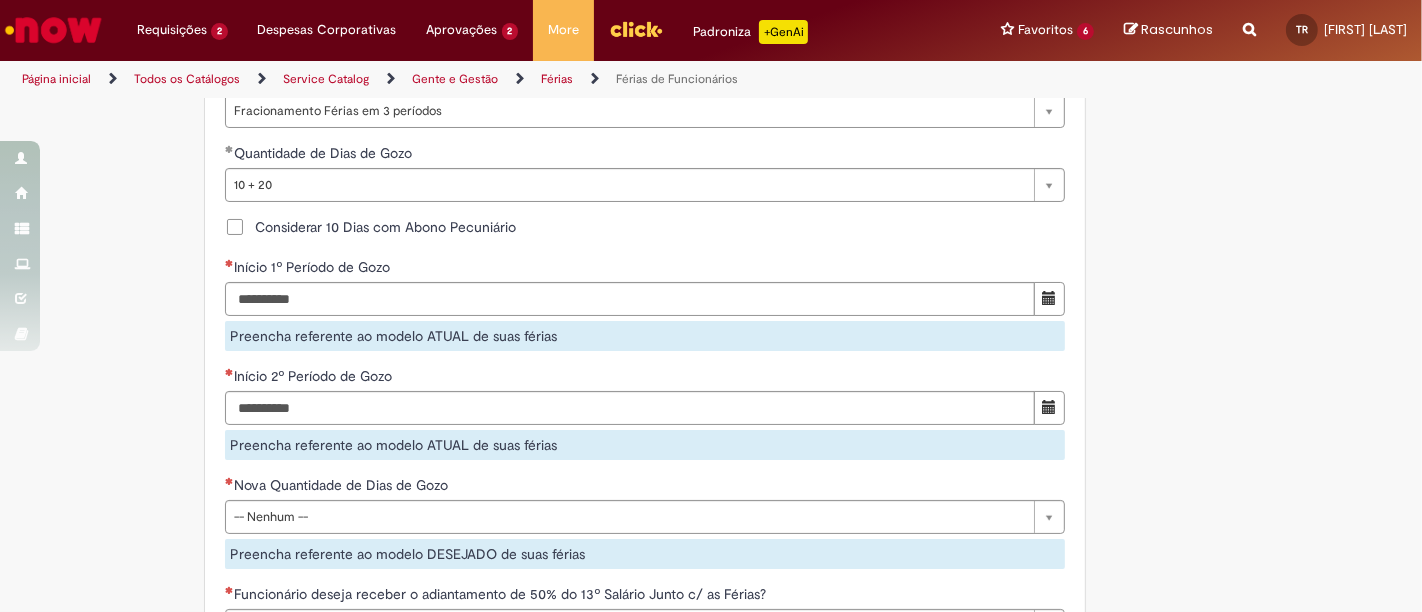 click on "Considerar 10 Dias com Abono Pecuniário" at bounding box center [385, 227] 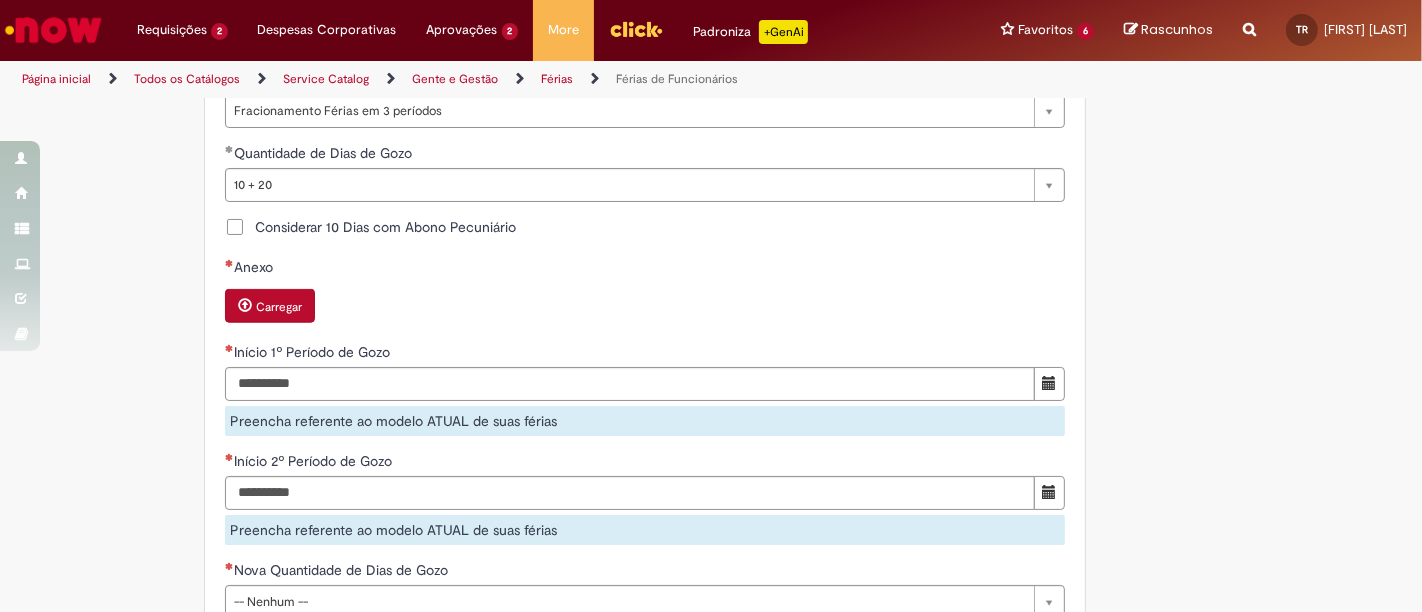 click on "Considerar 10 Dias com Abono Pecuniário" at bounding box center [385, 227] 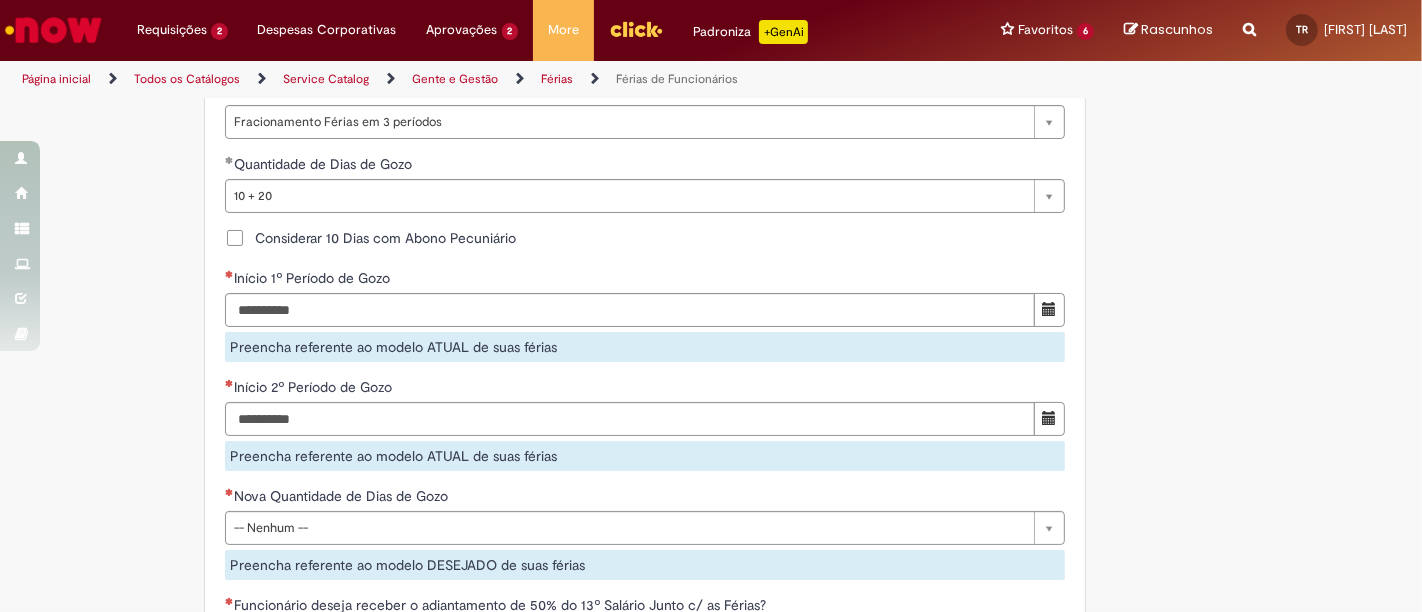 scroll, scrollTop: 1648, scrollLeft: 0, axis: vertical 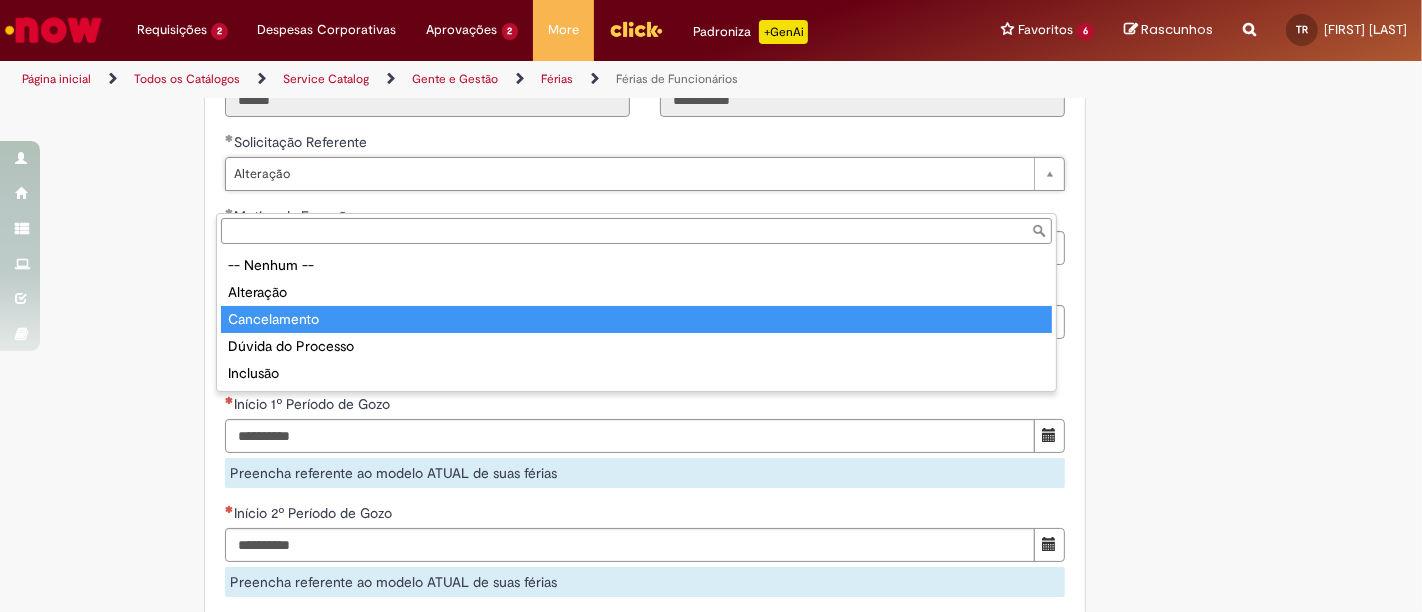 type on "**********" 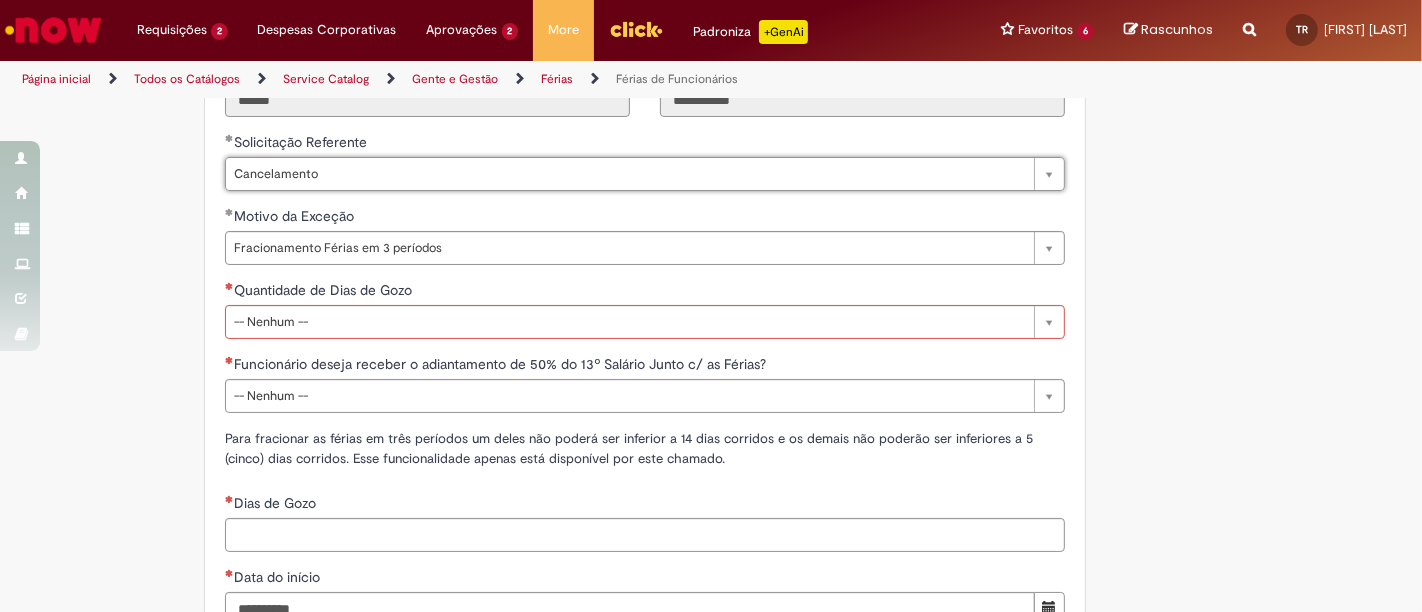 scroll, scrollTop: 0, scrollLeft: 58, axis: horizontal 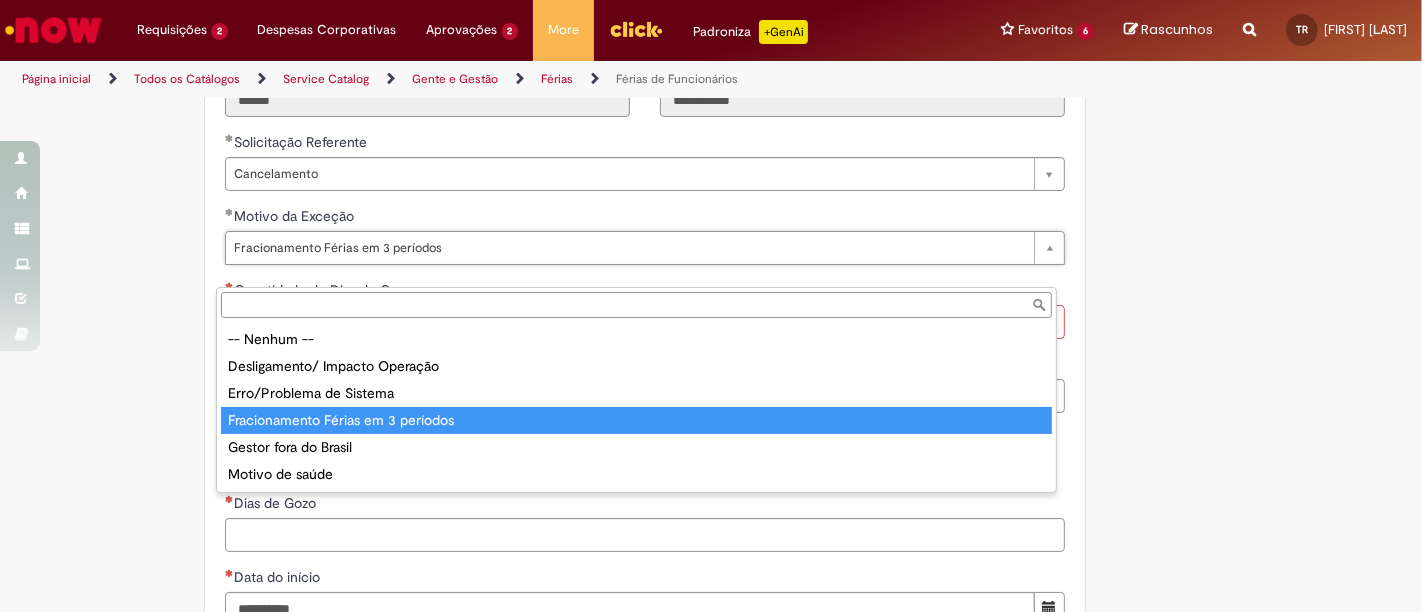 click on "Motivo da Exceção" at bounding box center (636, 305) 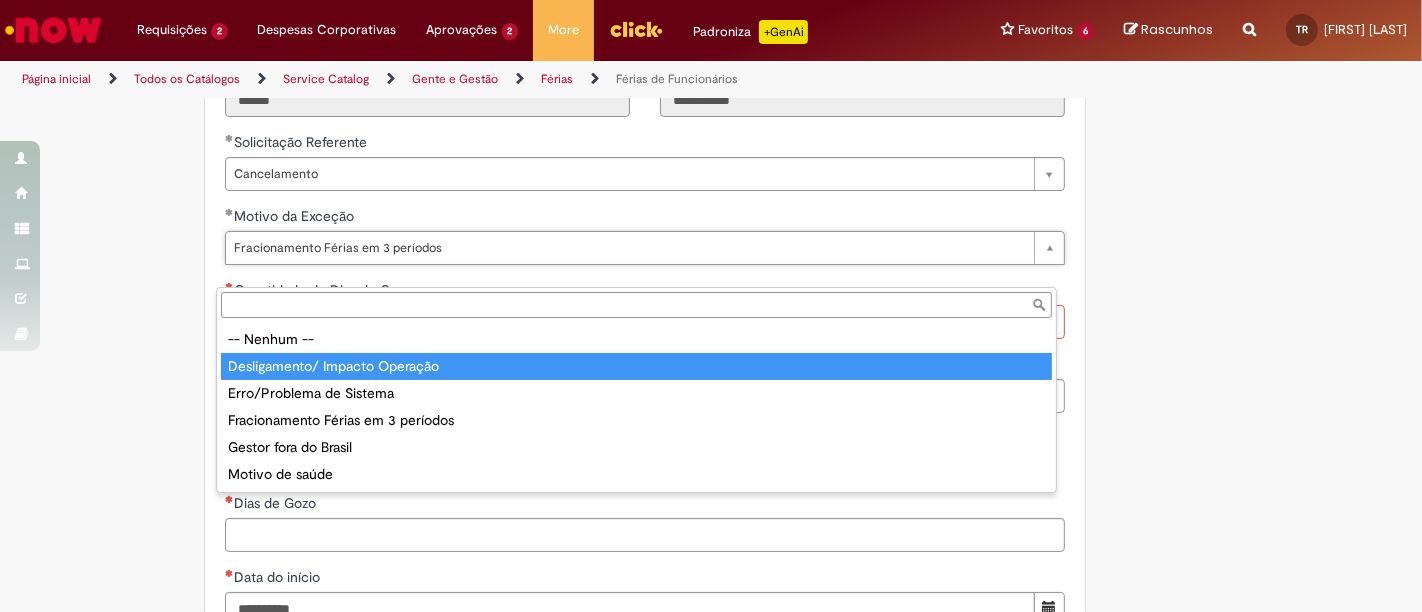 type on "**********" 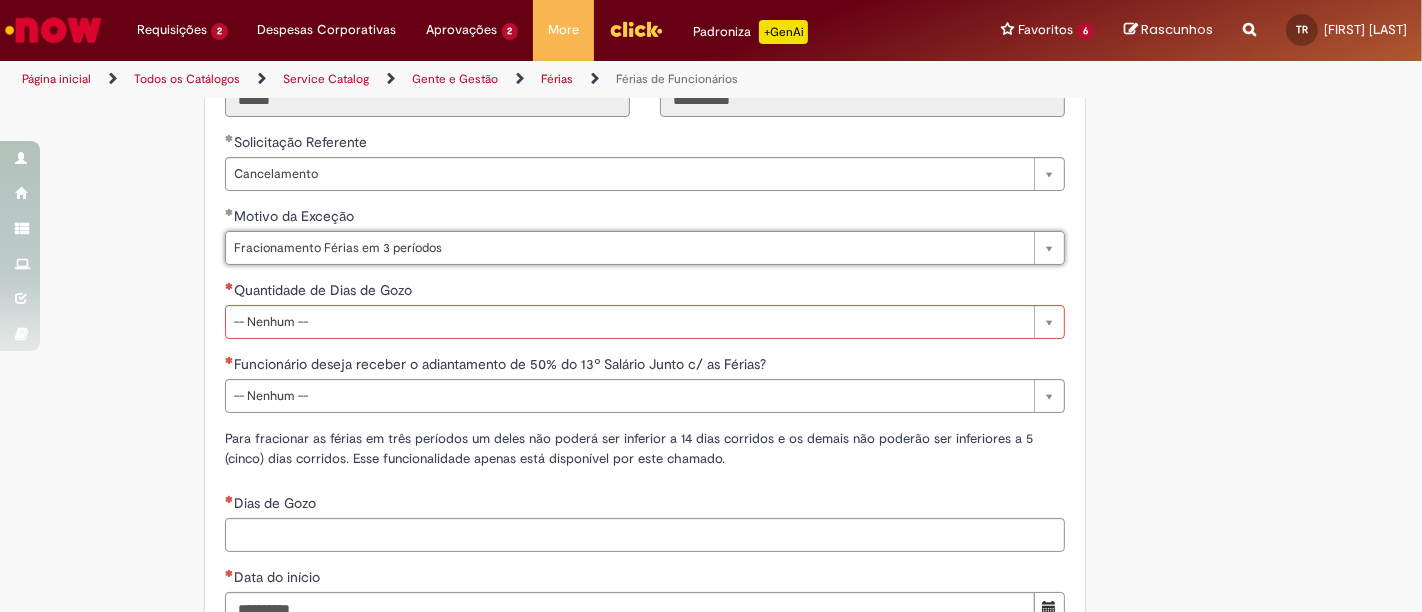 scroll, scrollTop: 0, scrollLeft: 225, axis: horizontal 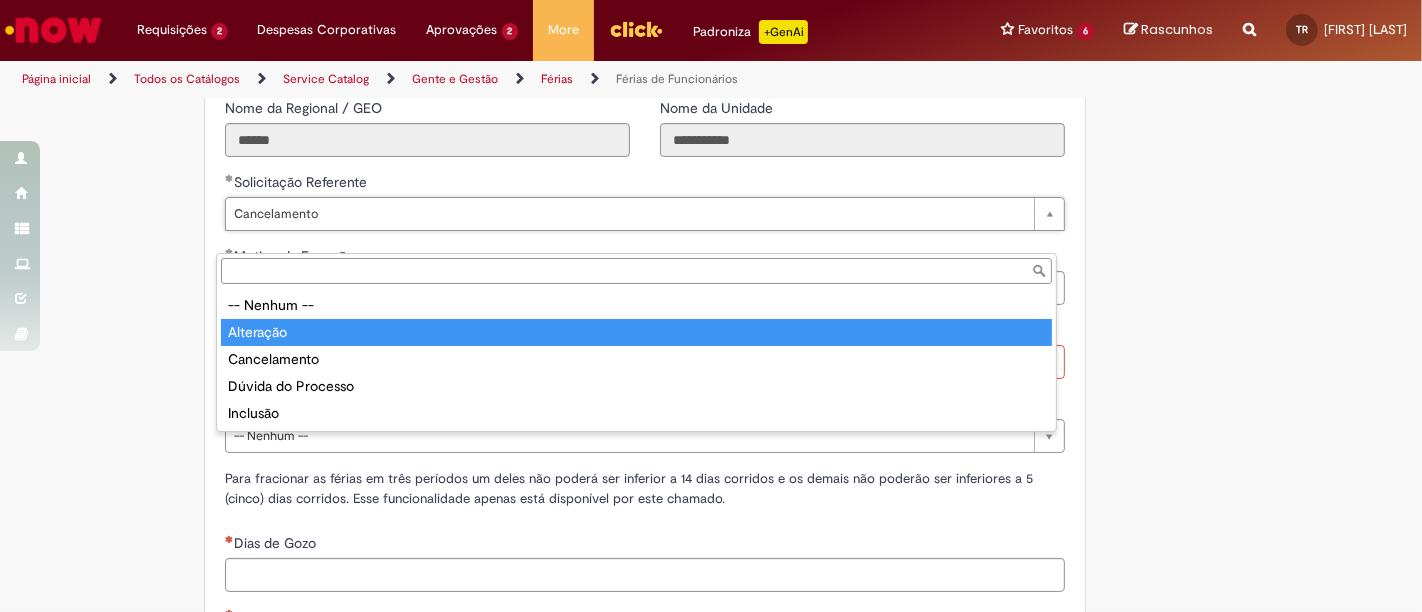 type on "*********" 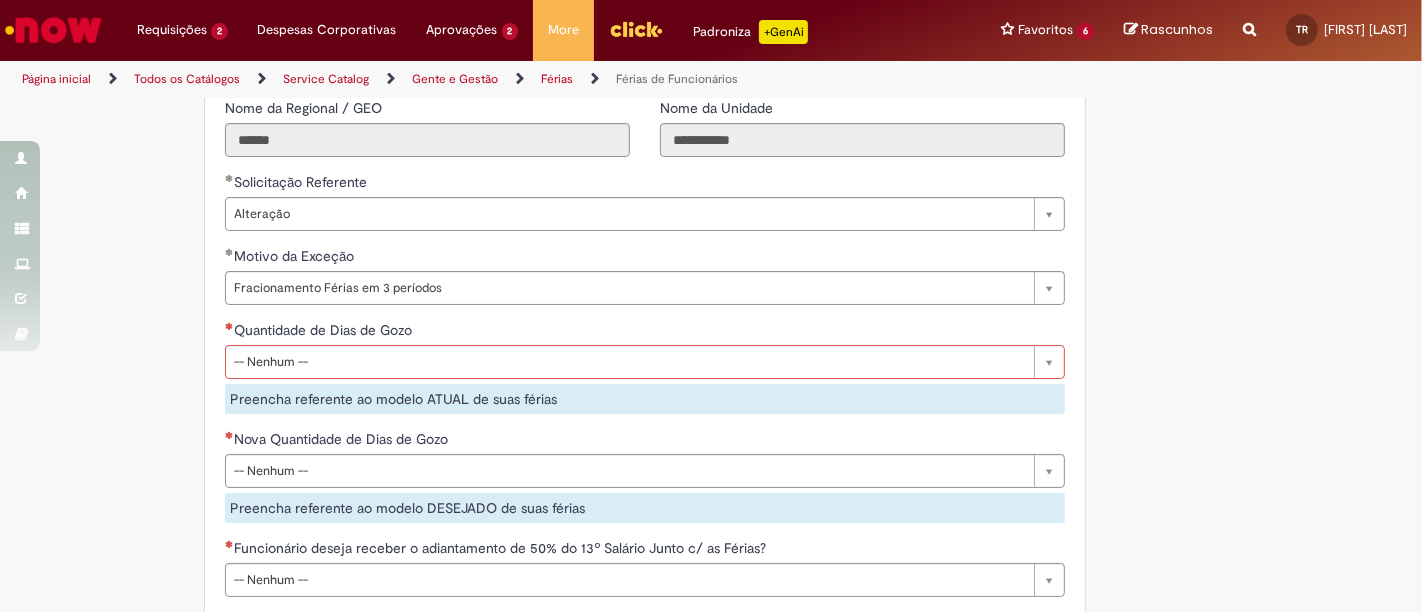 scroll, scrollTop: 0, scrollLeft: 0, axis: both 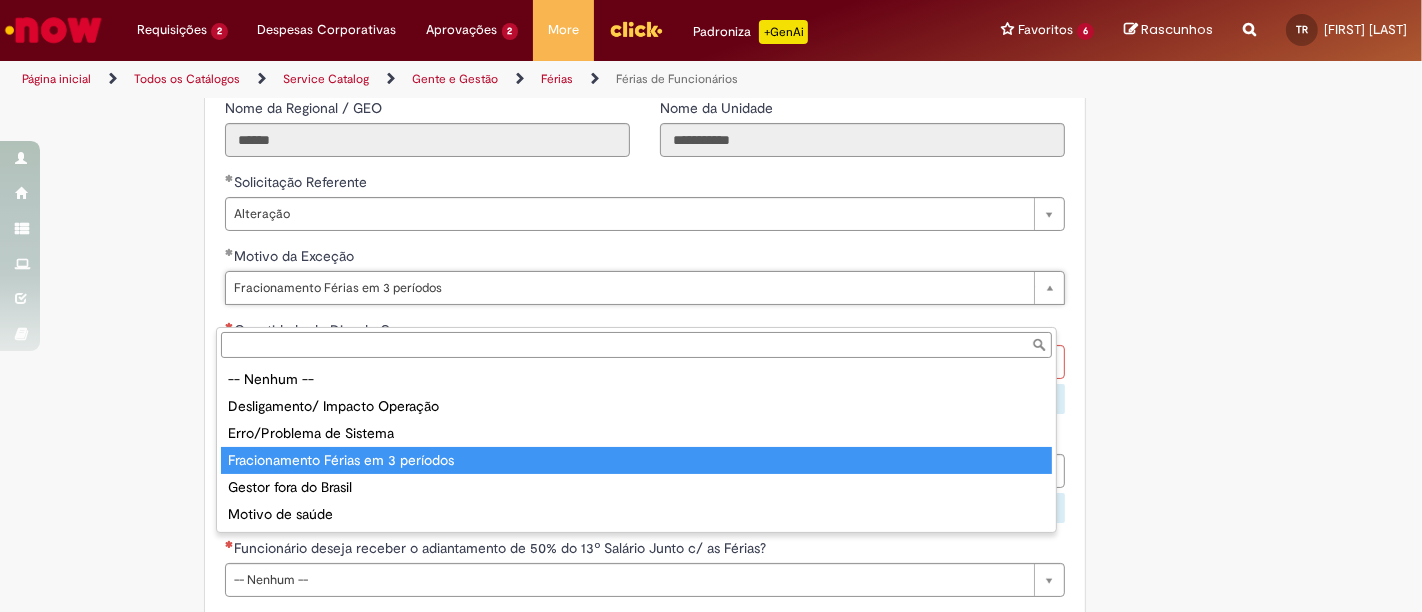 click on "Motivo da Exceção" at bounding box center (636, 345) 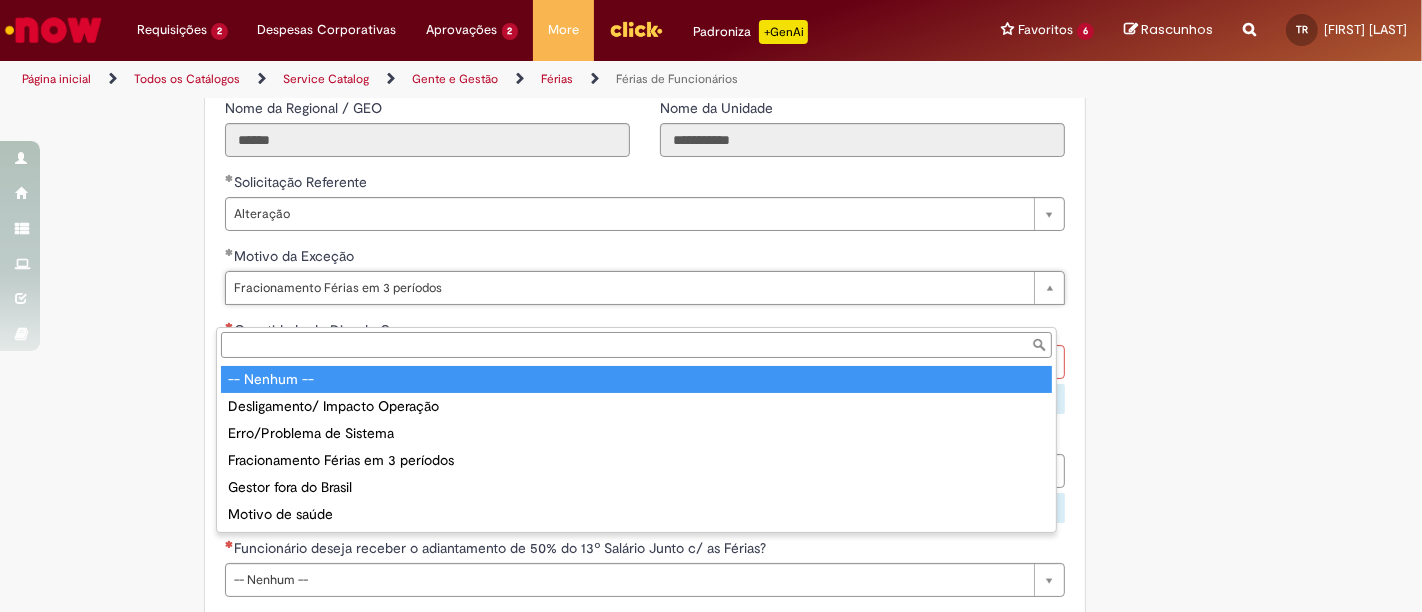 type on "**********" 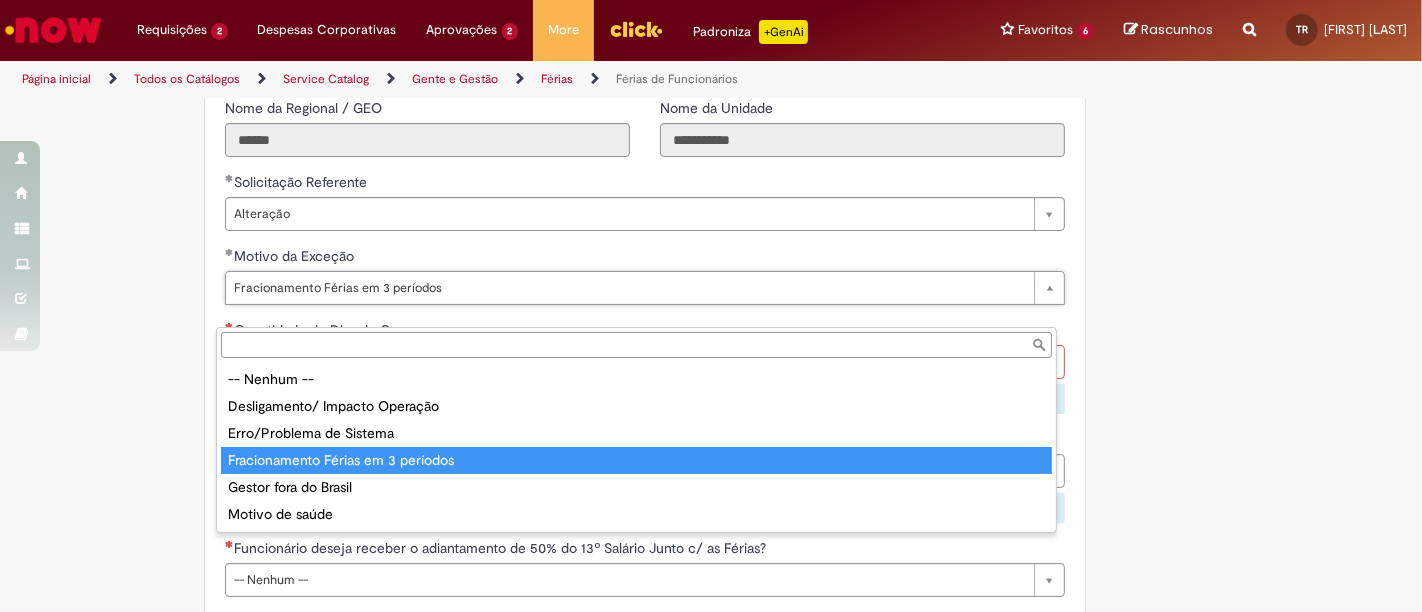 scroll, scrollTop: 0, scrollLeft: 0, axis: both 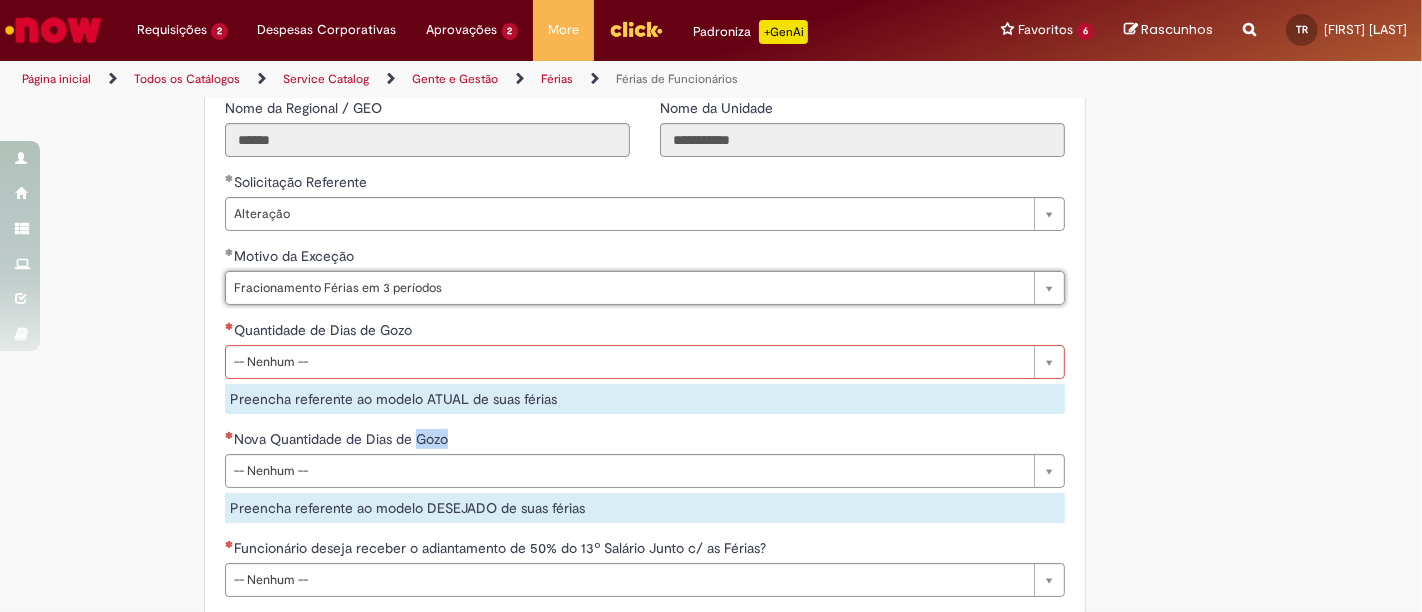 click on "Nova Quantidade de Dias de Gozo" at bounding box center [645, 441] 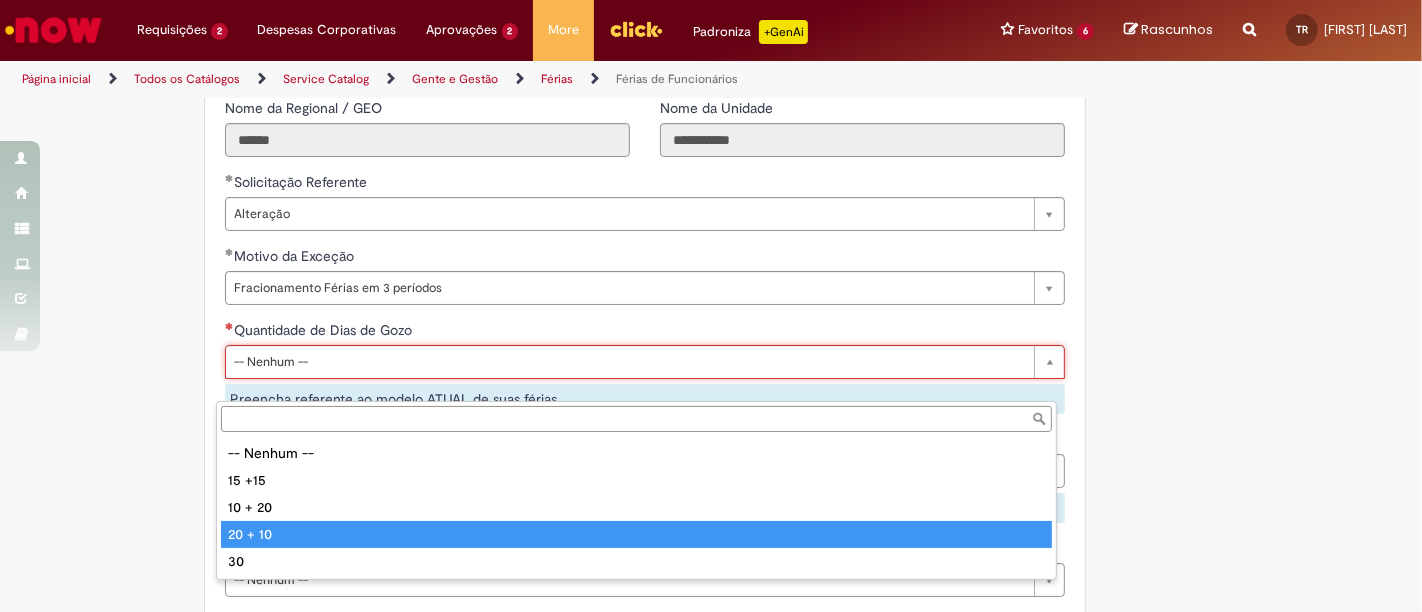 type on "*******" 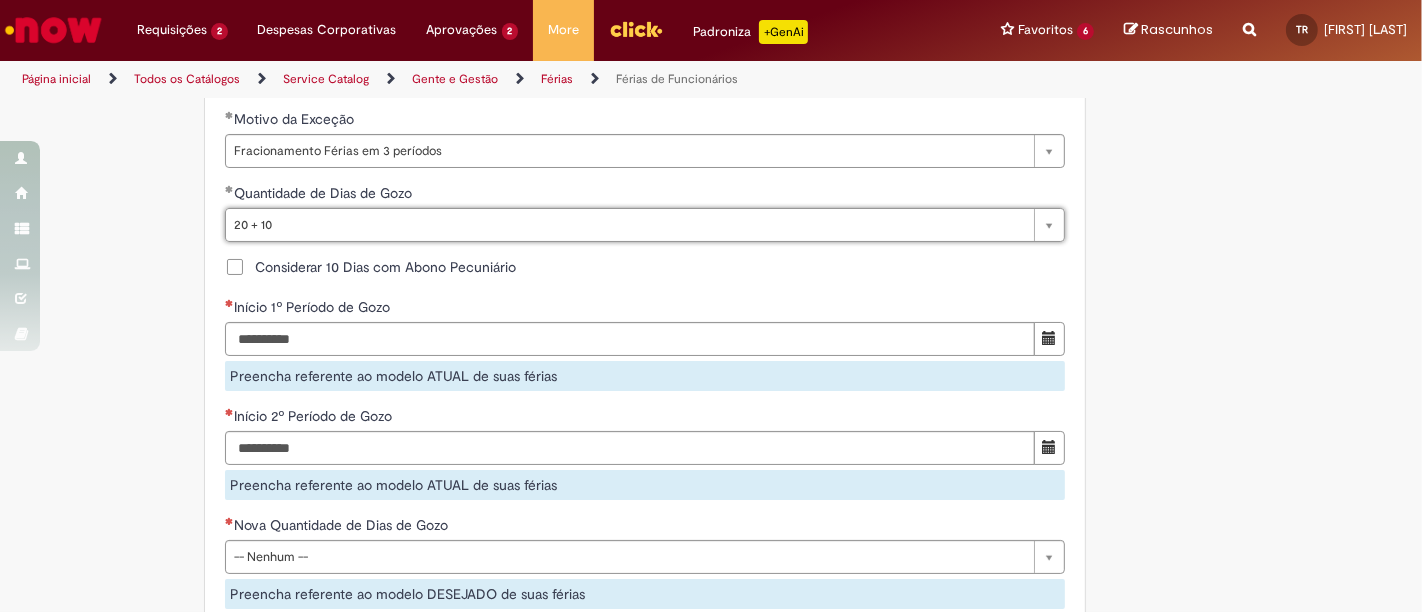 scroll, scrollTop: 1746, scrollLeft: 0, axis: vertical 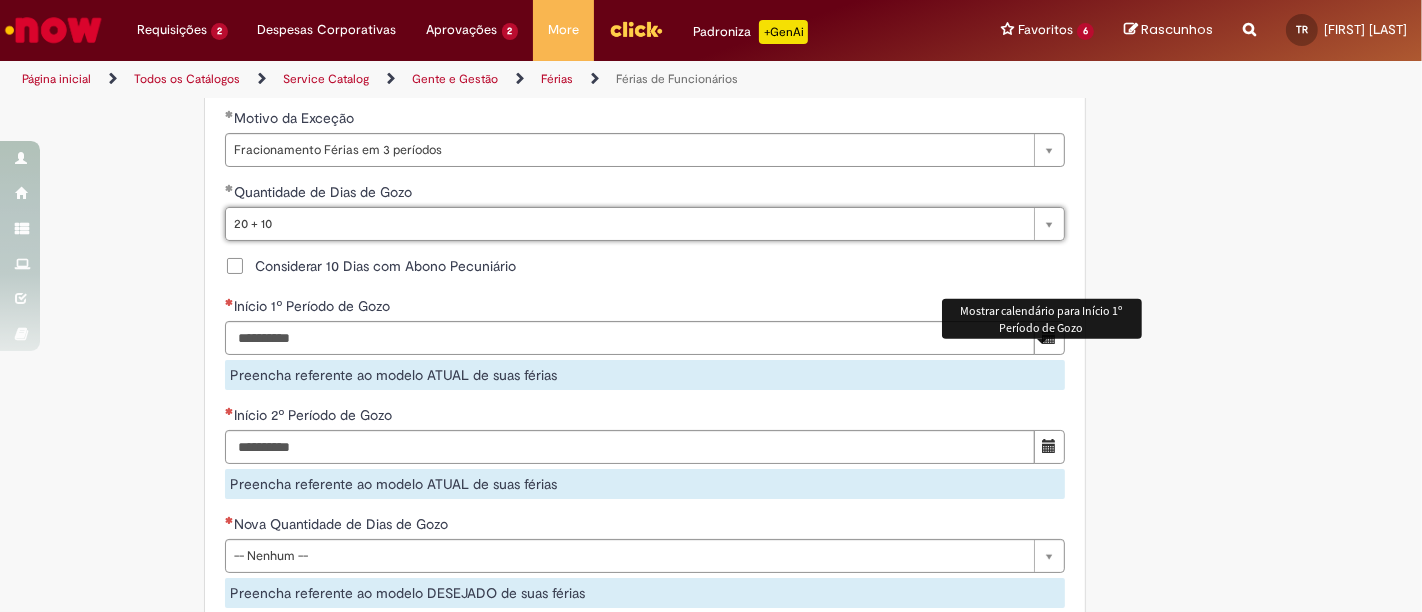 click at bounding box center [1049, 337] 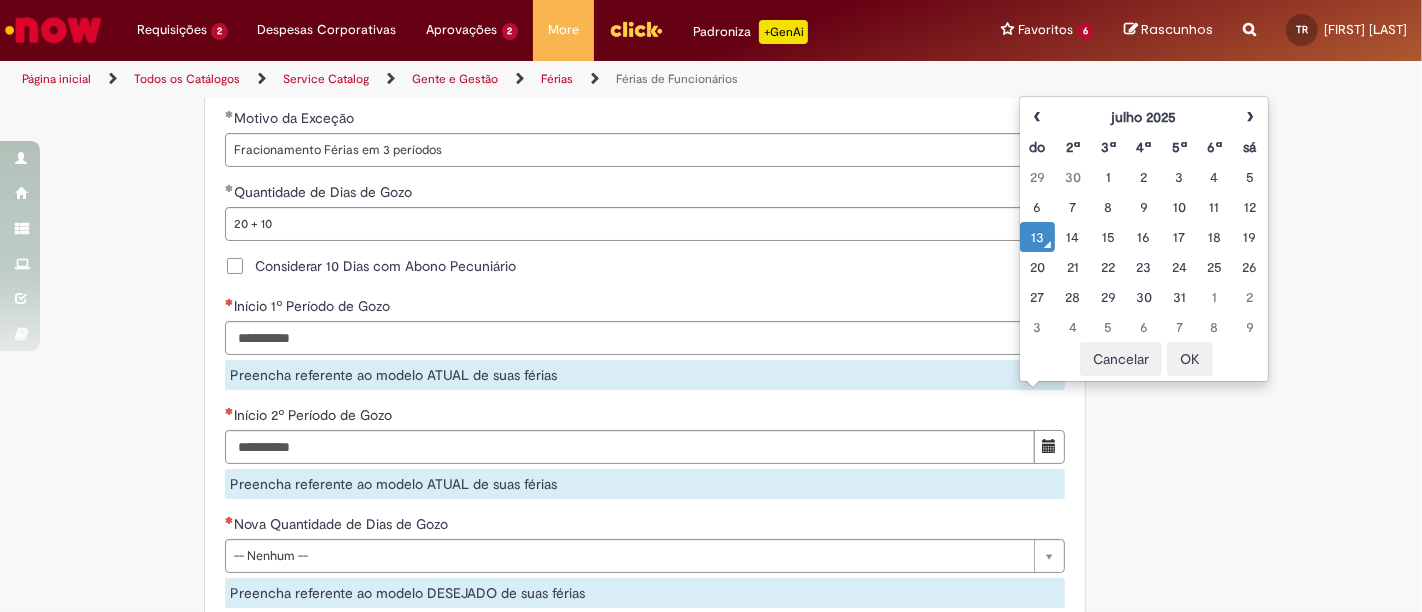 click on "sá" at bounding box center (1249, 147) 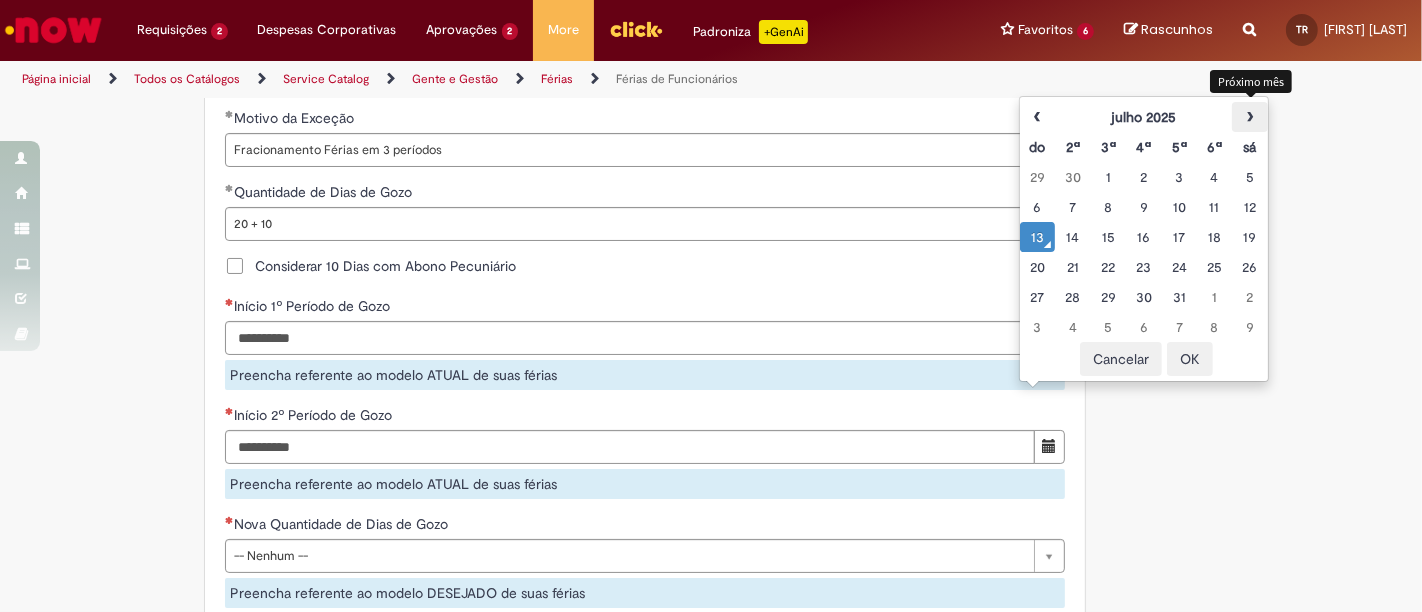 click on "›" at bounding box center [1249, 117] 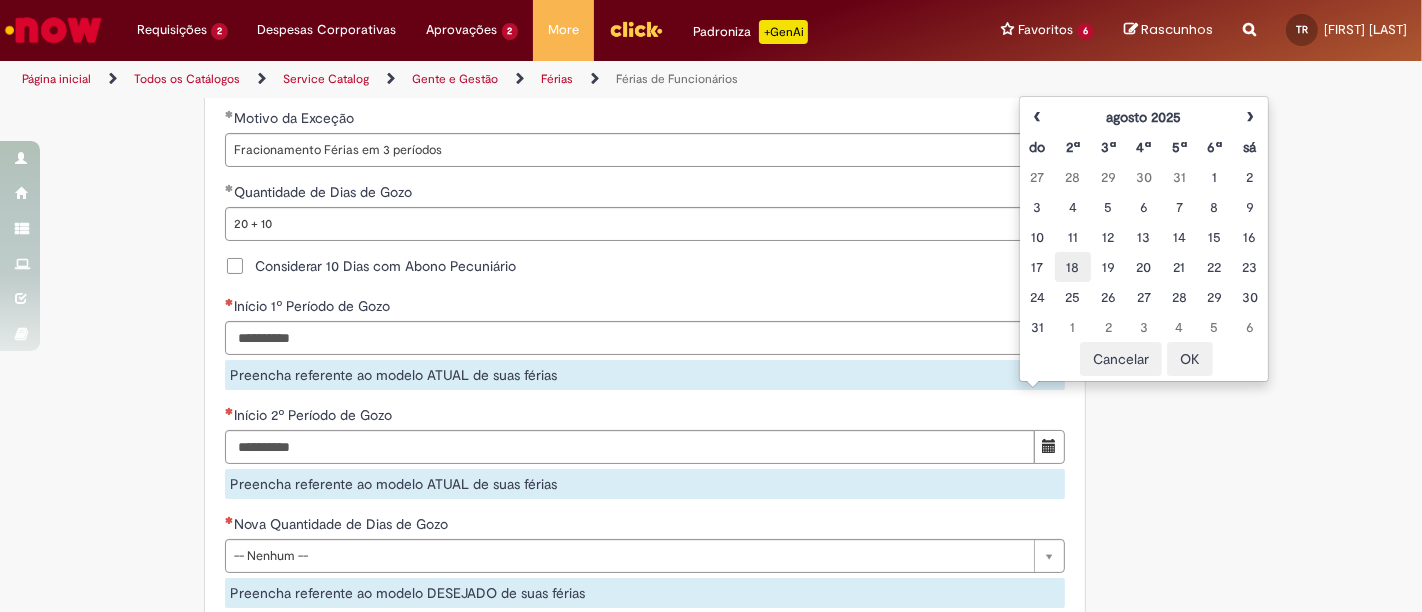 click on "18" at bounding box center [1072, 267] 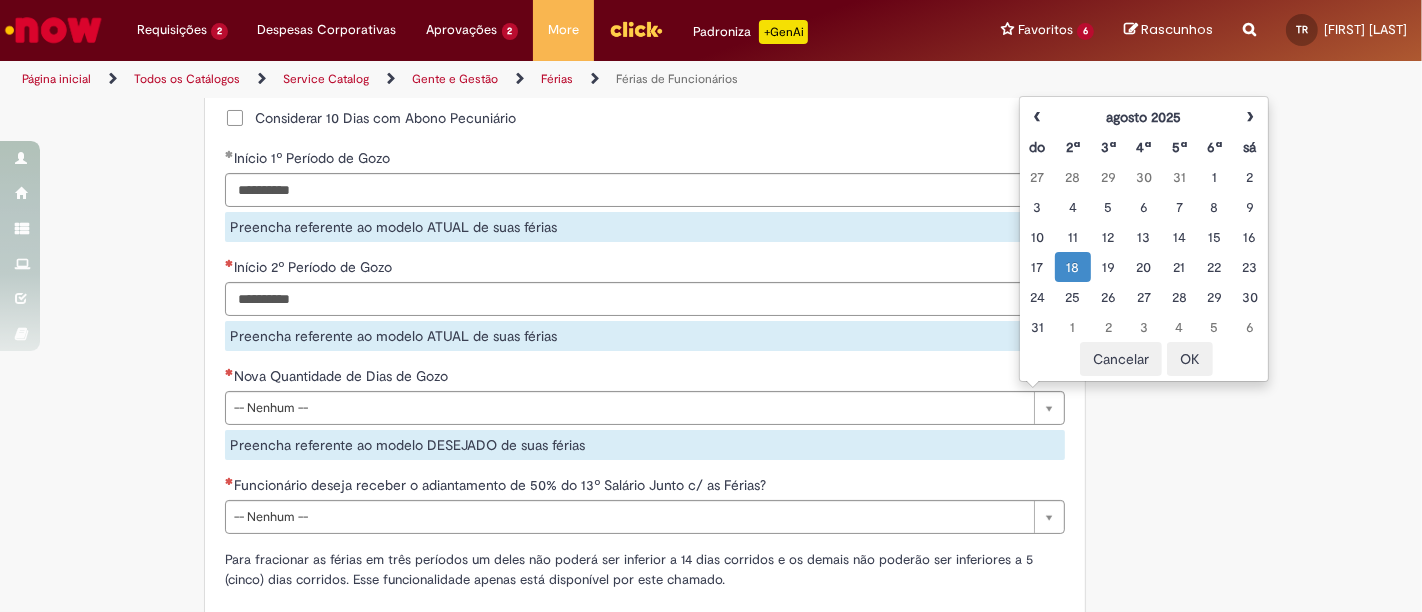 scroll, scrollTop: 1895, scrollLeft: 0, axis: vertical 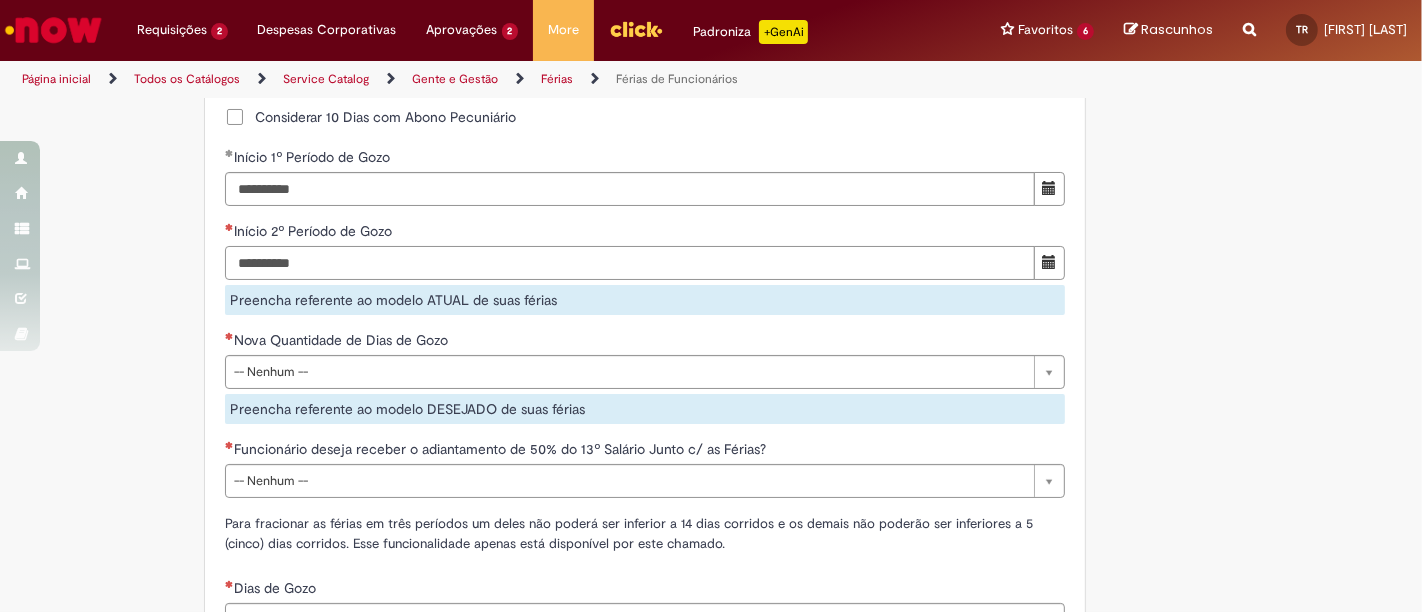 click on "Início 2º Período de Gozo  Preencha referente ao modelo ATUAL de suas férias" at bounding box center [645, 268] 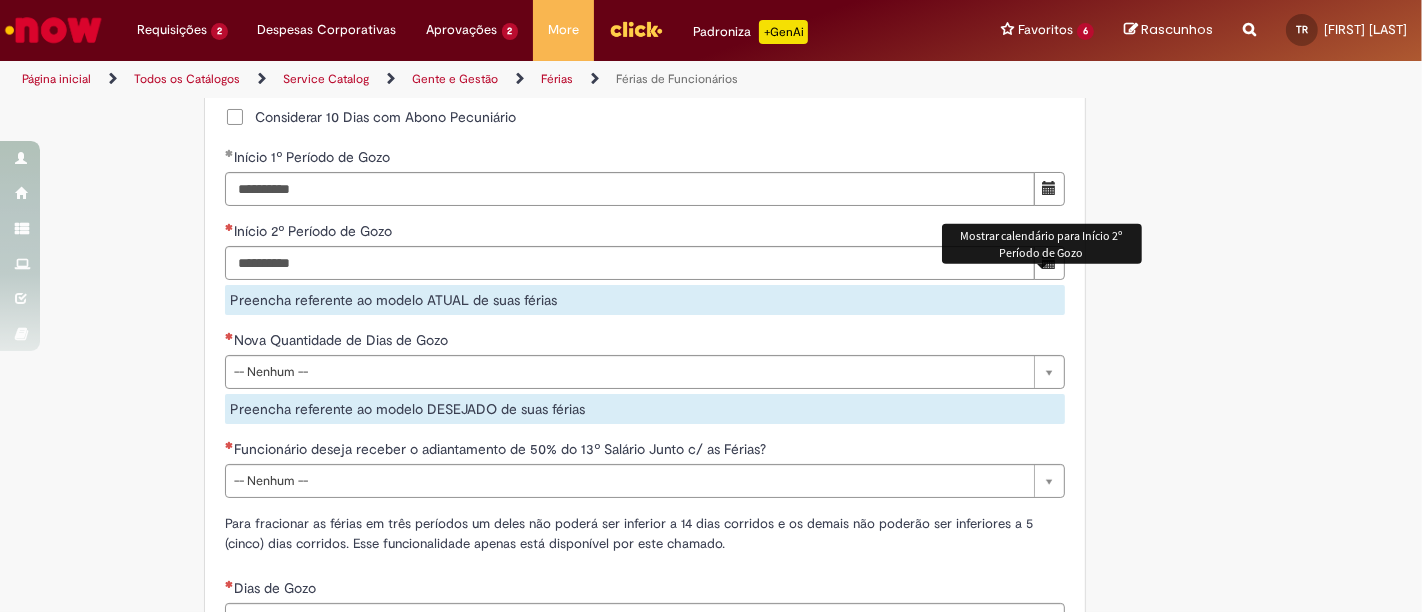 click at bounding box center (1049, 262) 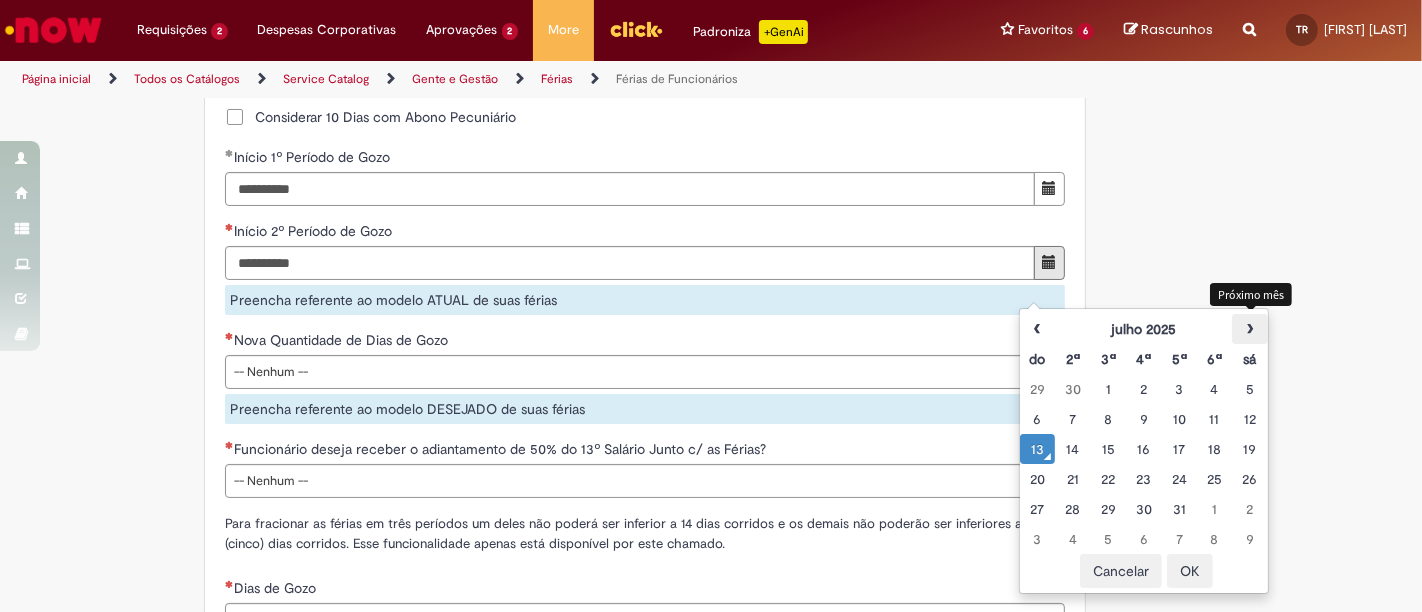click on "›" at bounding box center (1249, 329) 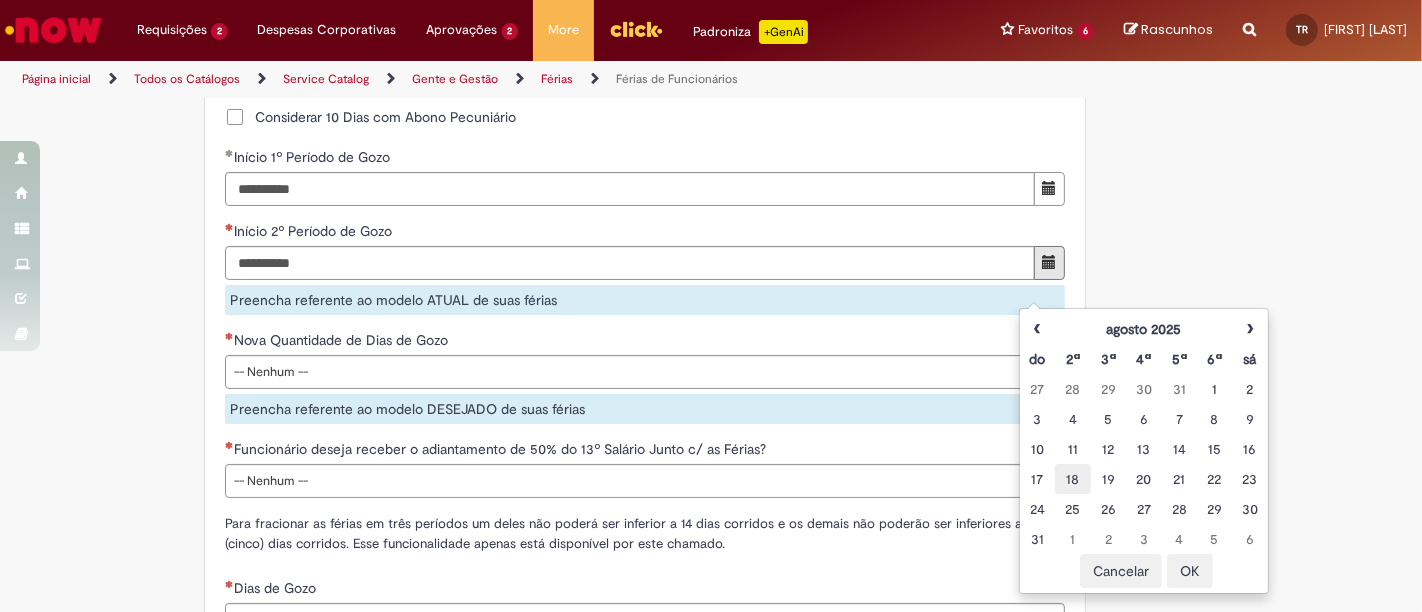 click on "18" at bounding box center [1072, 479] 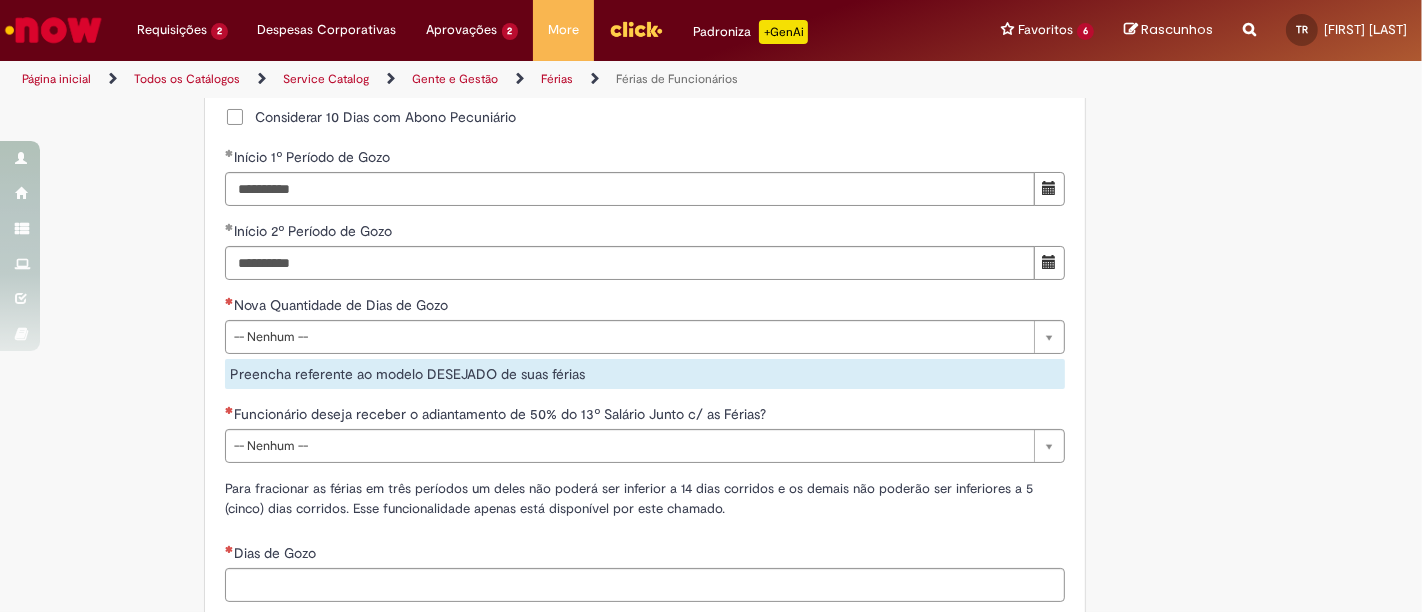click on "**********" at bounding box center [645, 342] 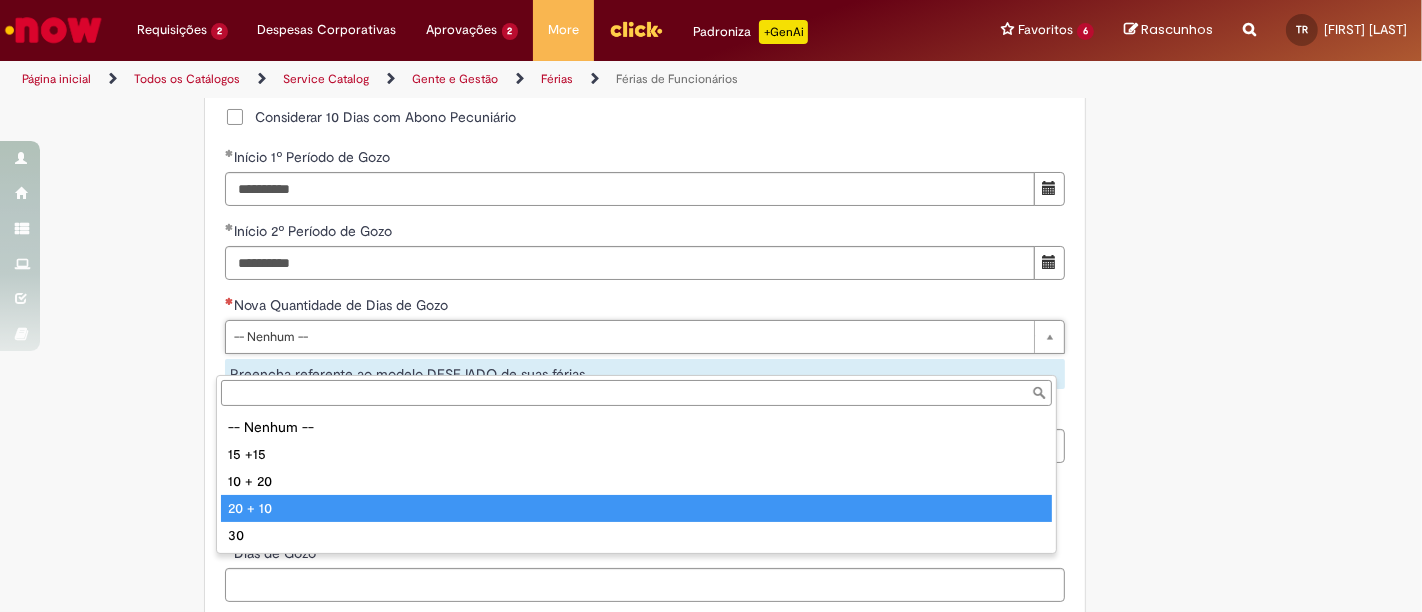 type on "*******" 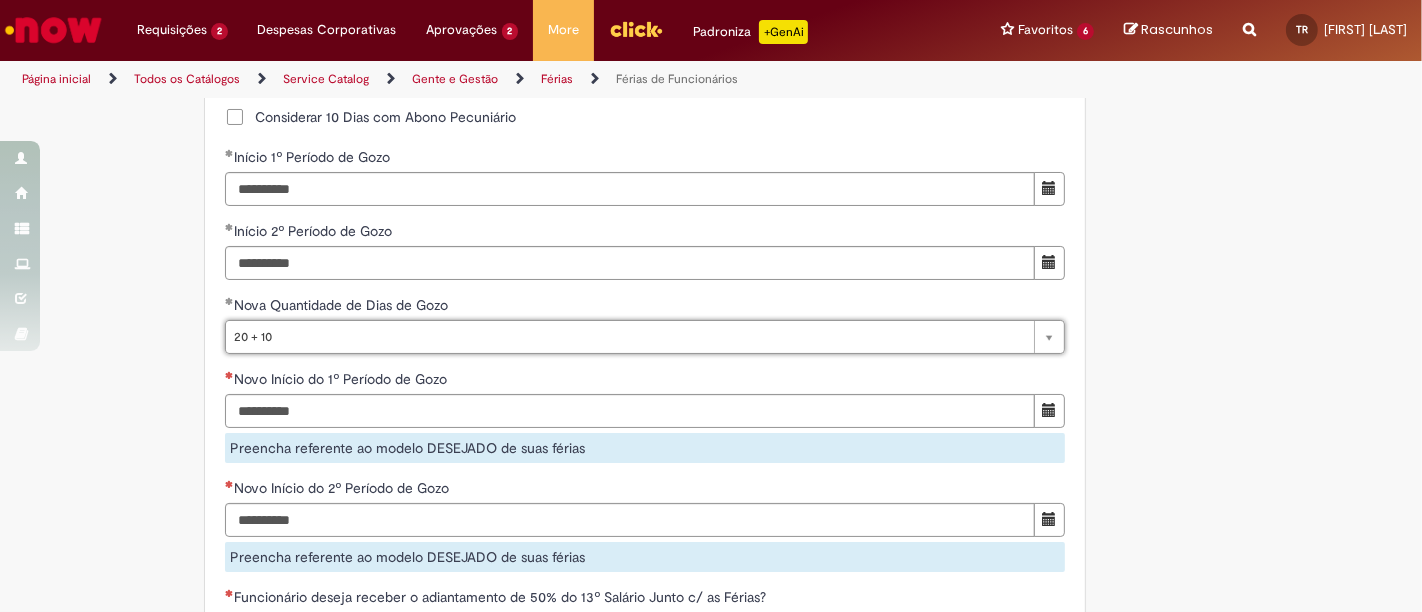 click on "**********" at bounding box center [645, 611] 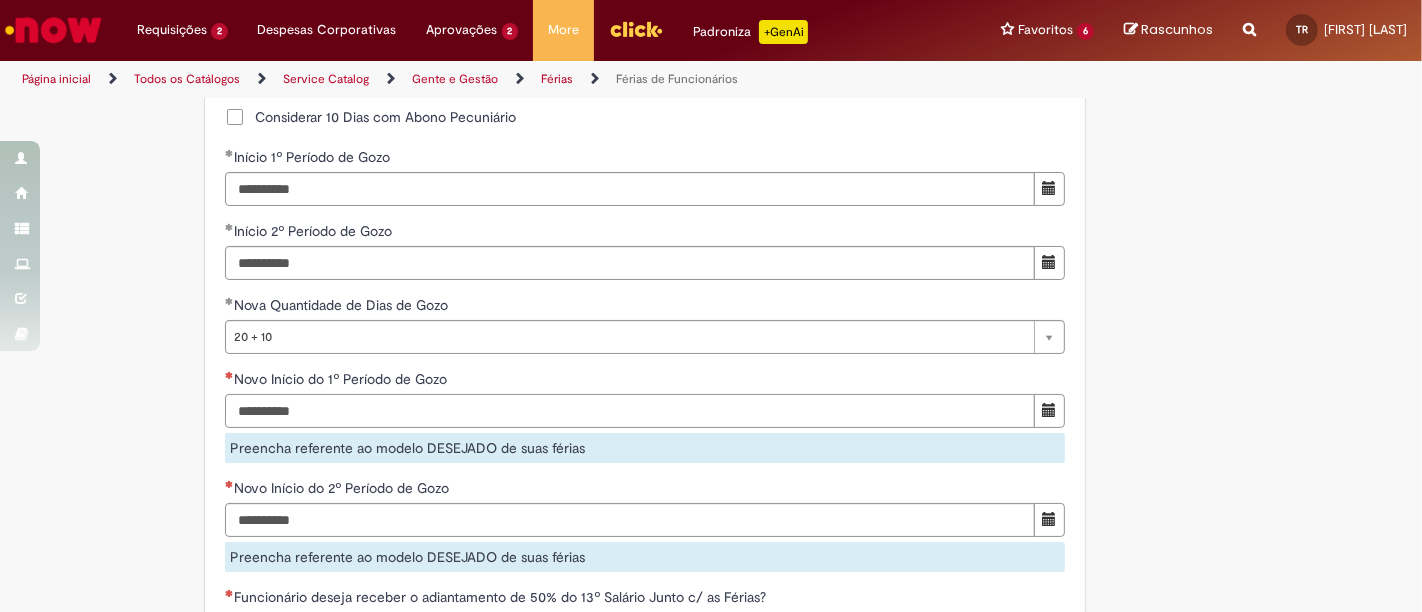 click on "Novo Início do 1º Período de Gozo" at bounding box center [630, 411] 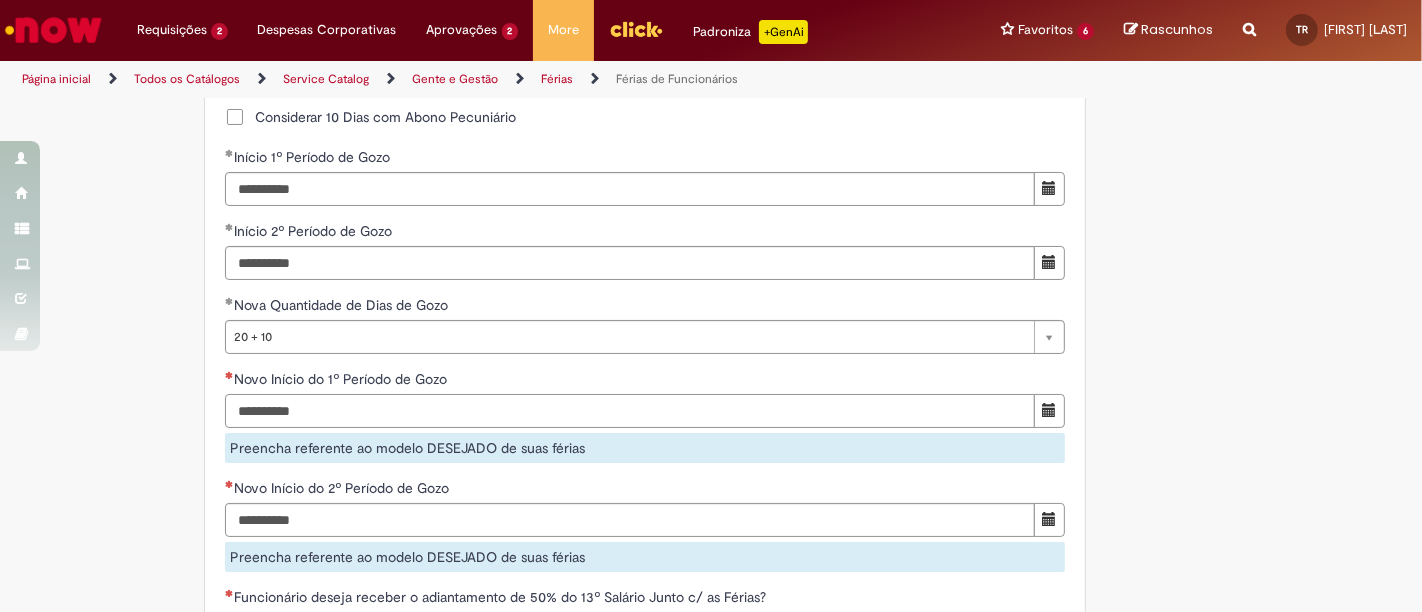 type on "**********" 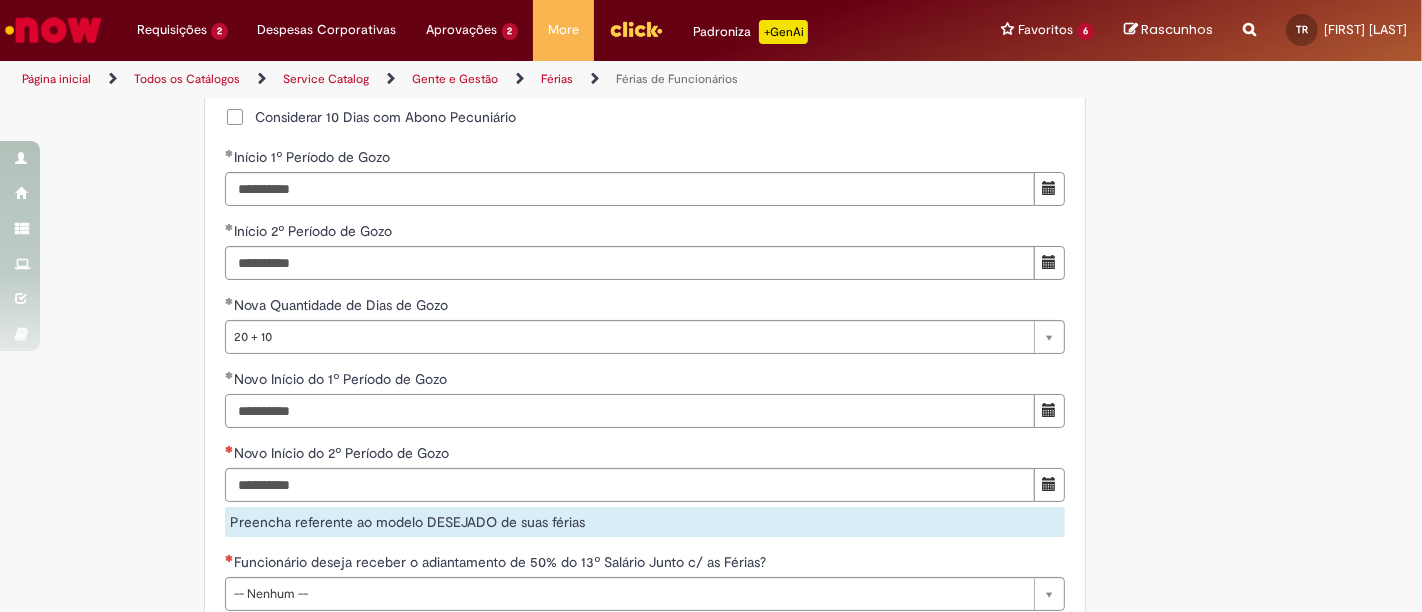 scroll, scrollTop: 2264, scrollLeft: 0, axis: vertical 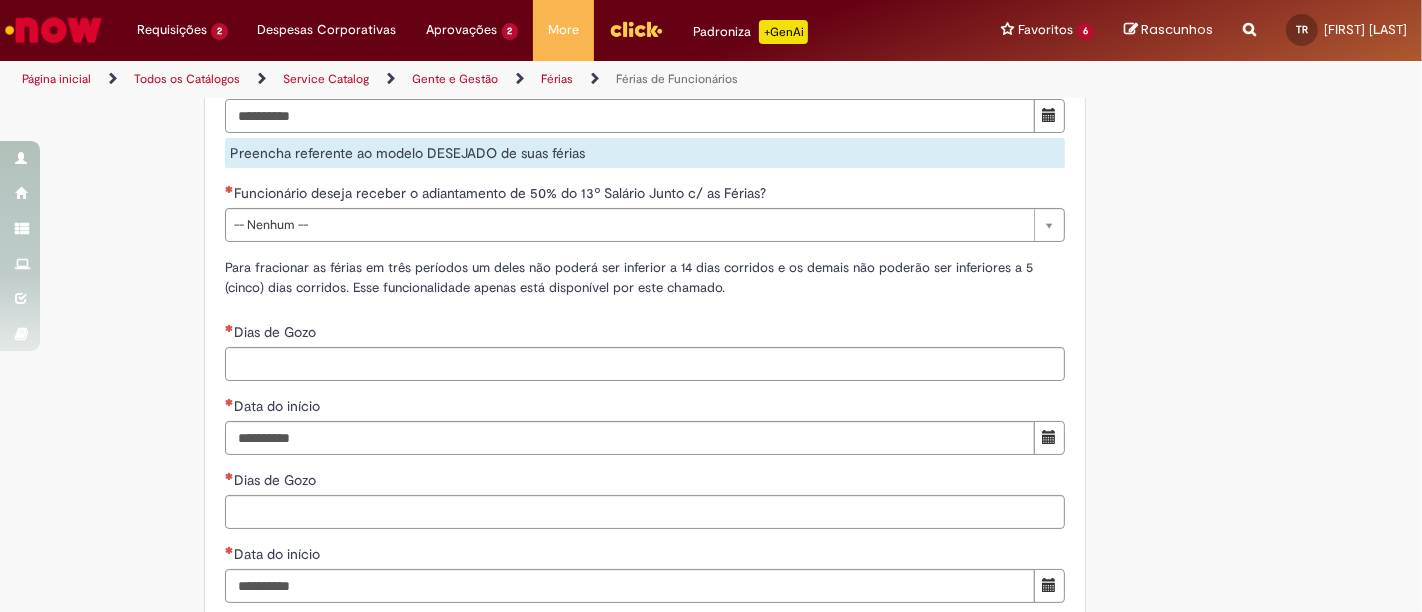 click on "Novo Início do 2º Período de Gozo" at bounding box center (630, 116) 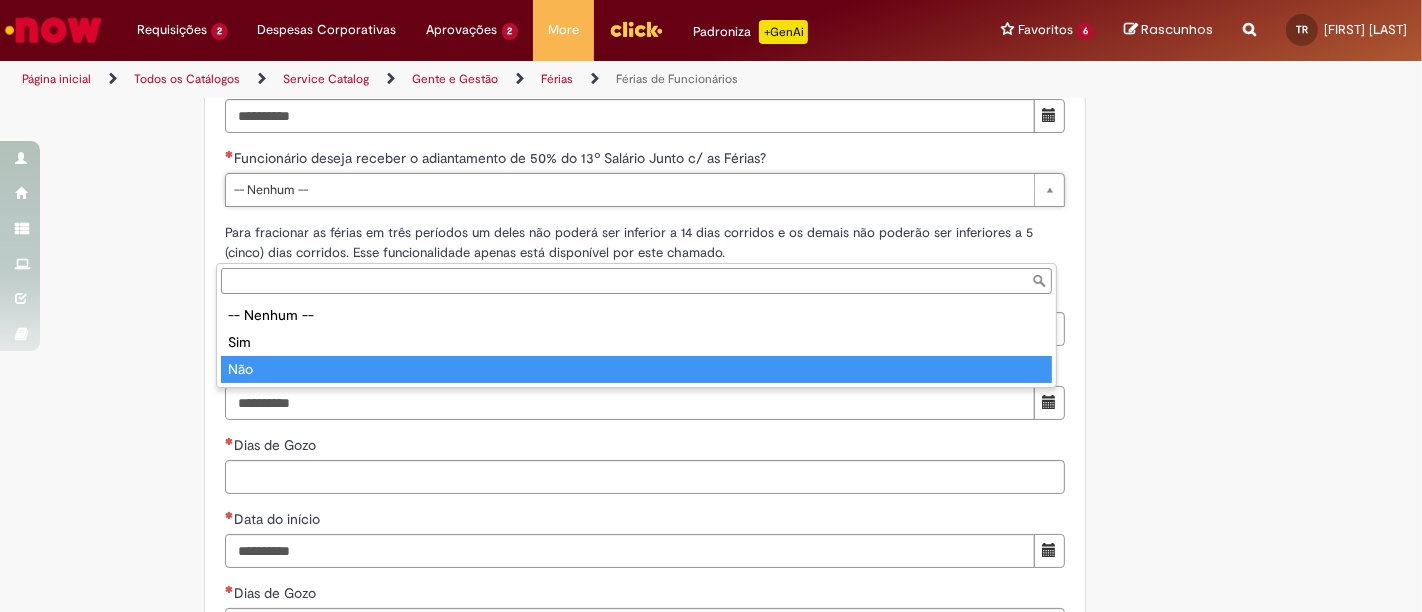 type on "***" 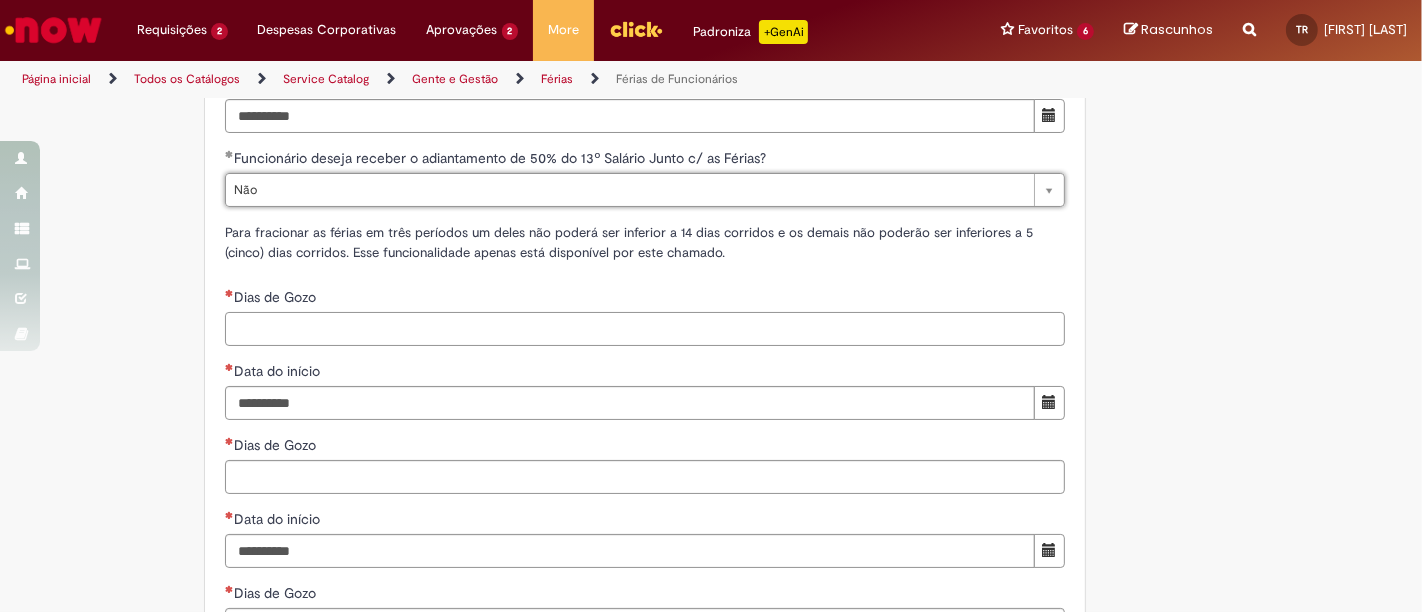 click on "Dias de Gozo" at bounding box center (645, 329) 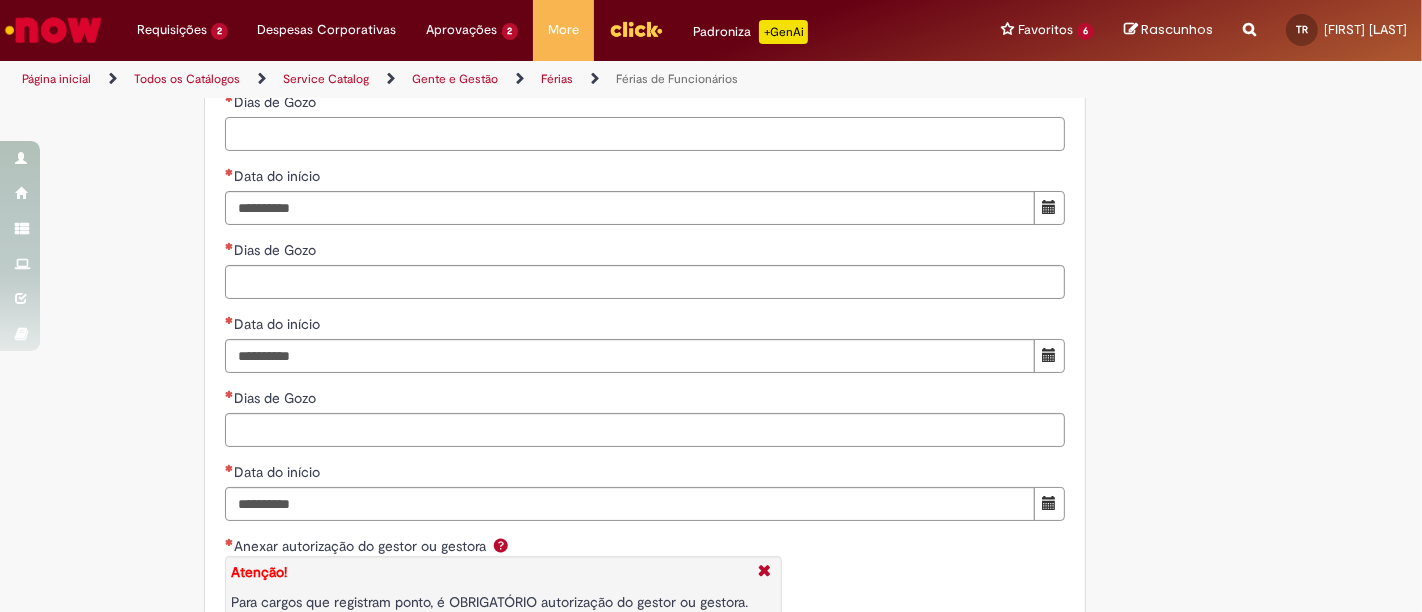 scroll, scrollTop: 2460, scrollLeft: 0, axis: vertical 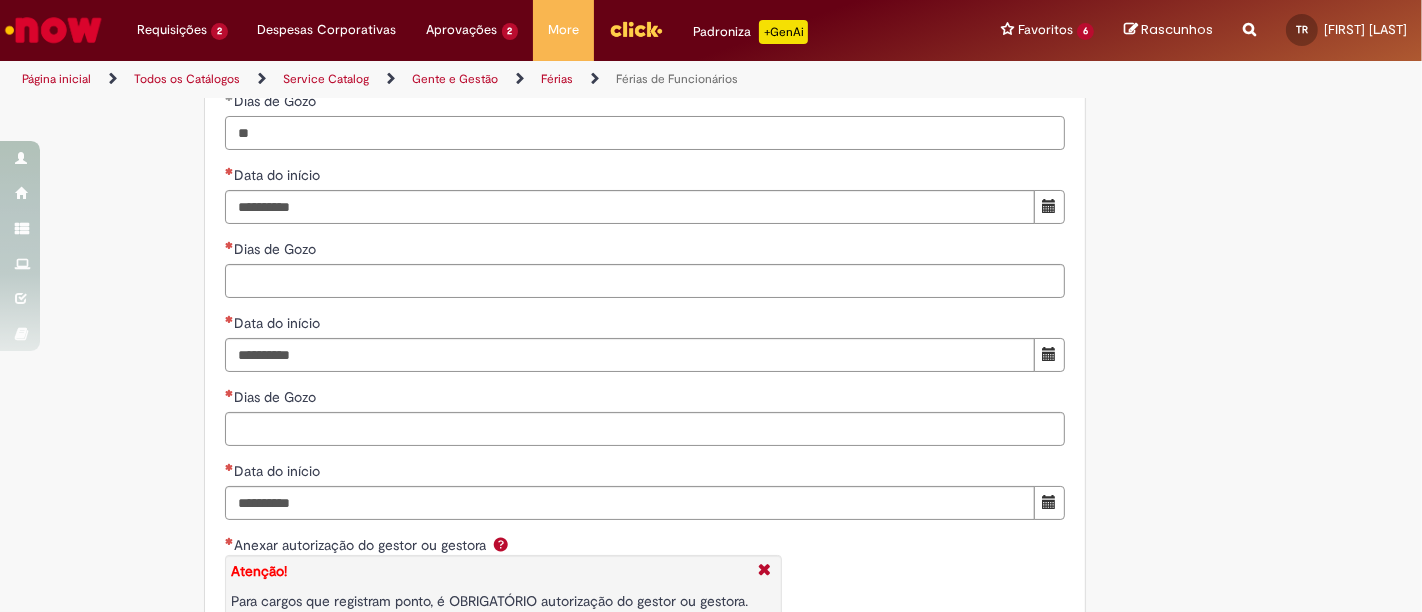 type on "*" 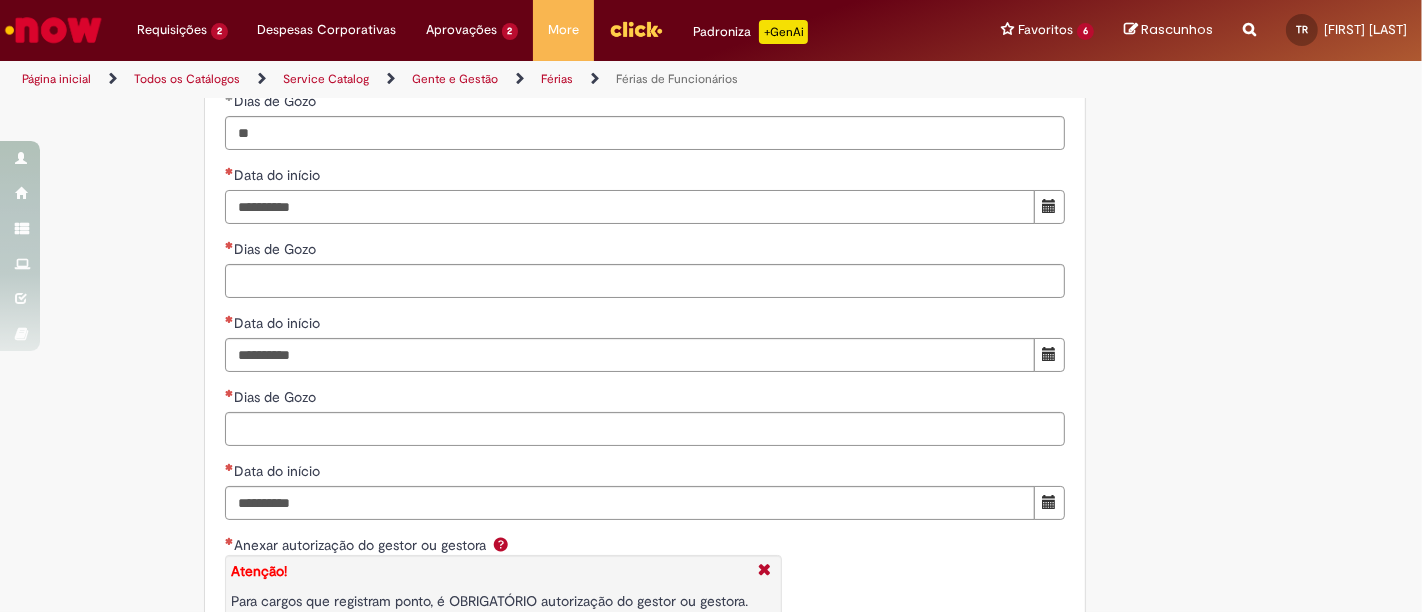 click on "Data do início" at bounding box center [630, 207] 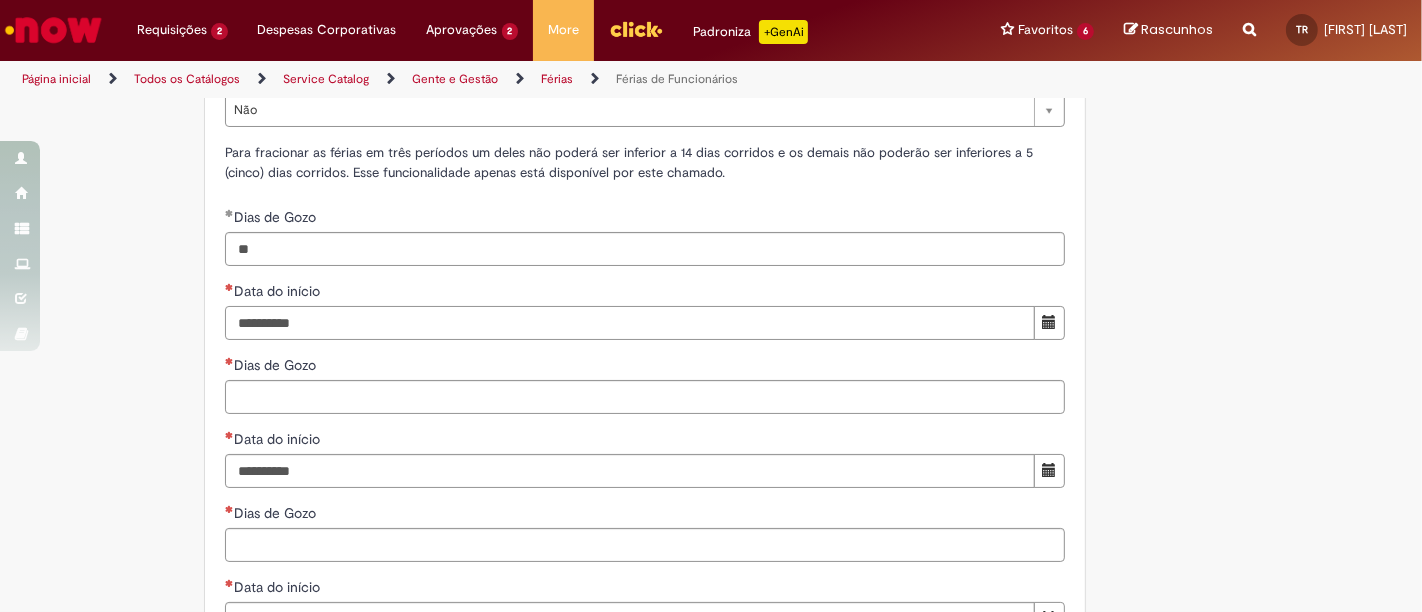scroll, scrollTop: 2146, scrollLeft: 0, axis: vertical 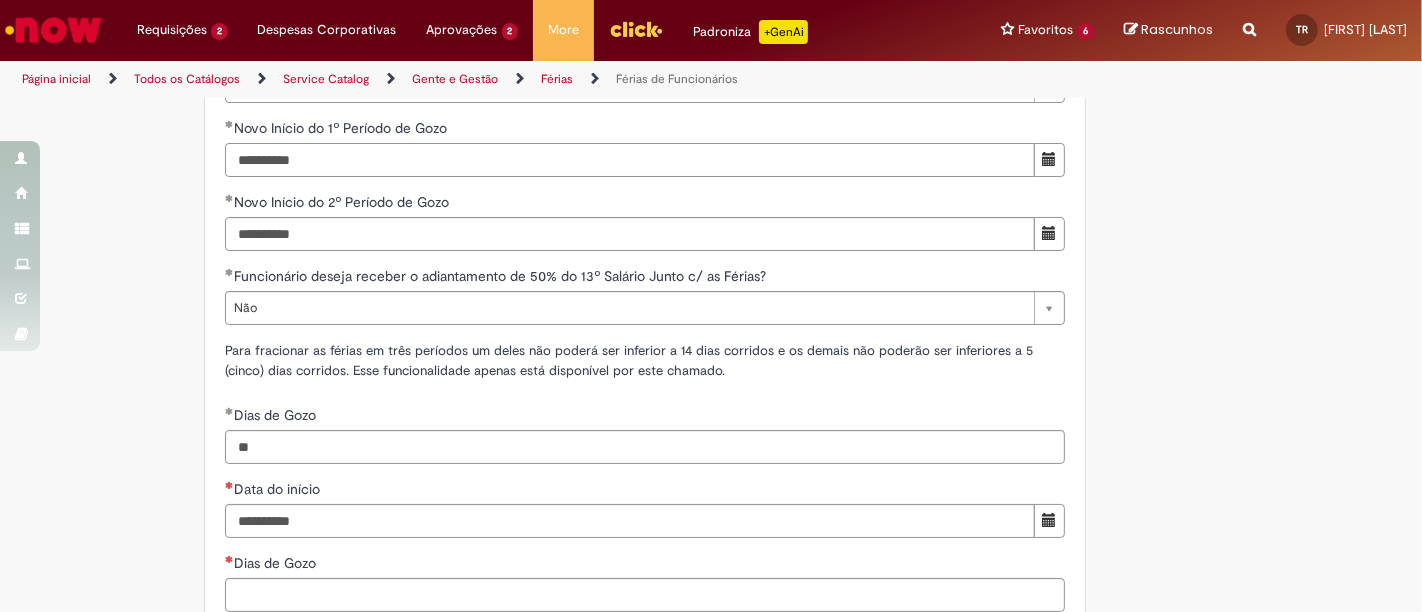 drag, startPoint x: 376, startPoint y: 188, endPoint x: 100, endPoint y: 190, distance: 276.00723 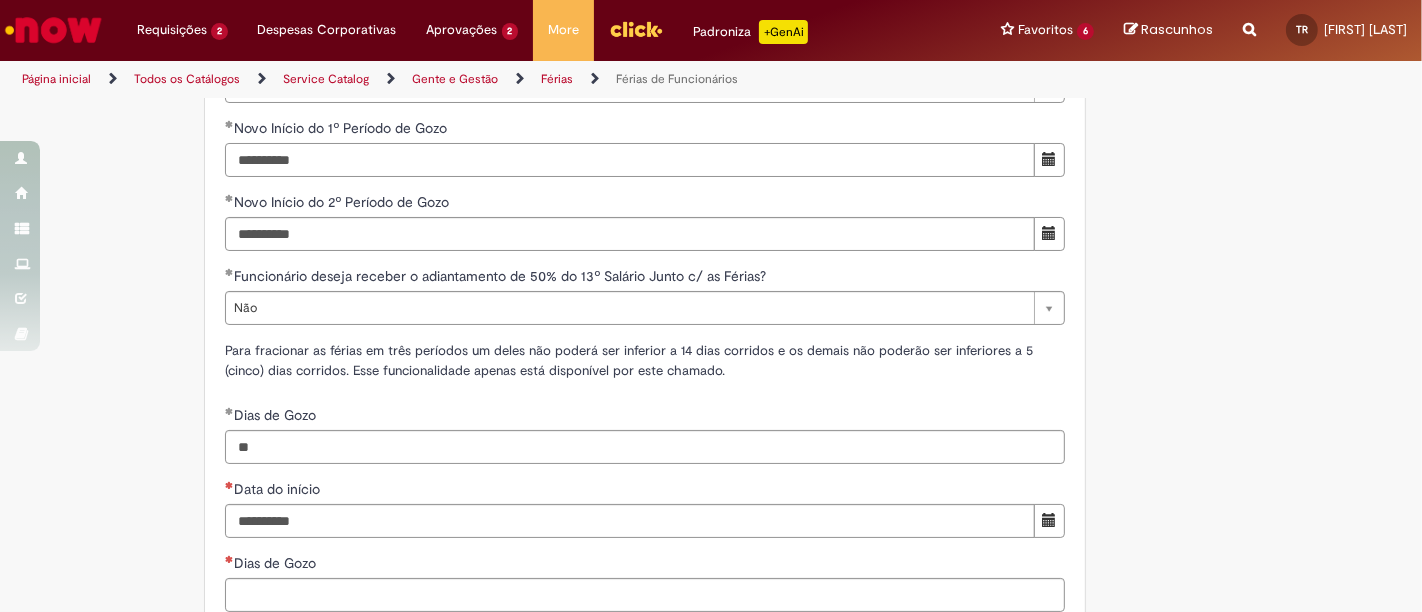 scroll, scrollTop: 2211, scrollLeft: 0, axis: vertical 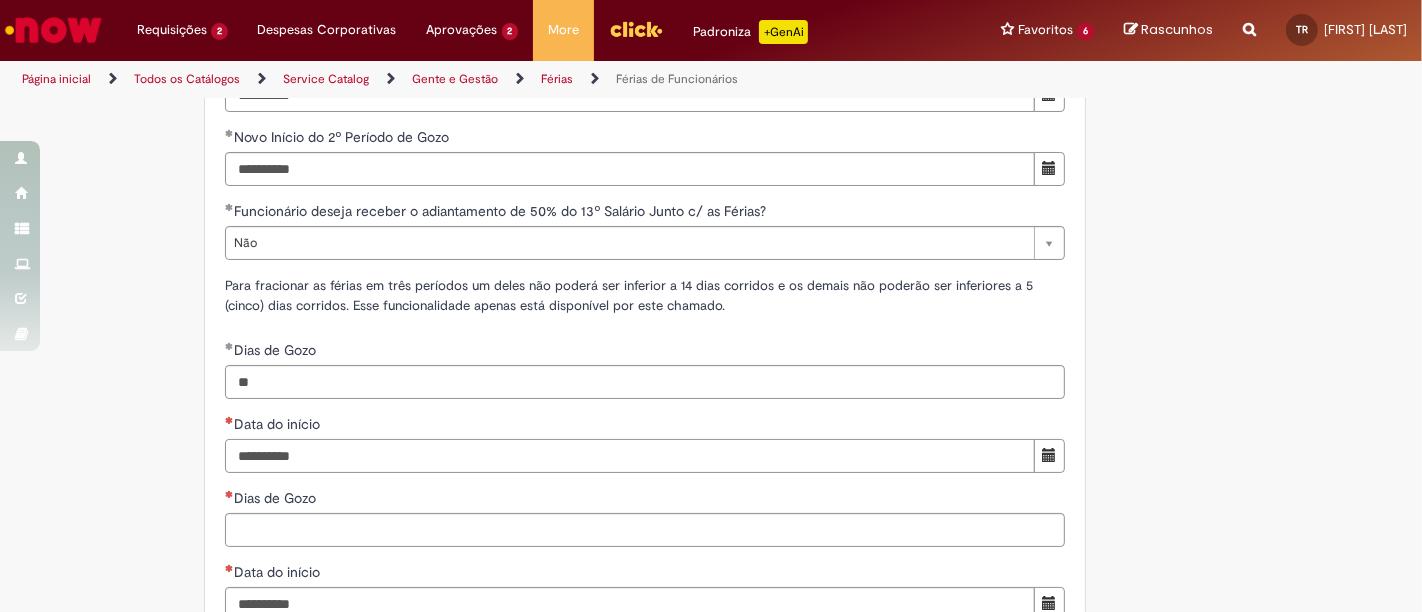 click on "Data do início" at bounding box center [630, 456] 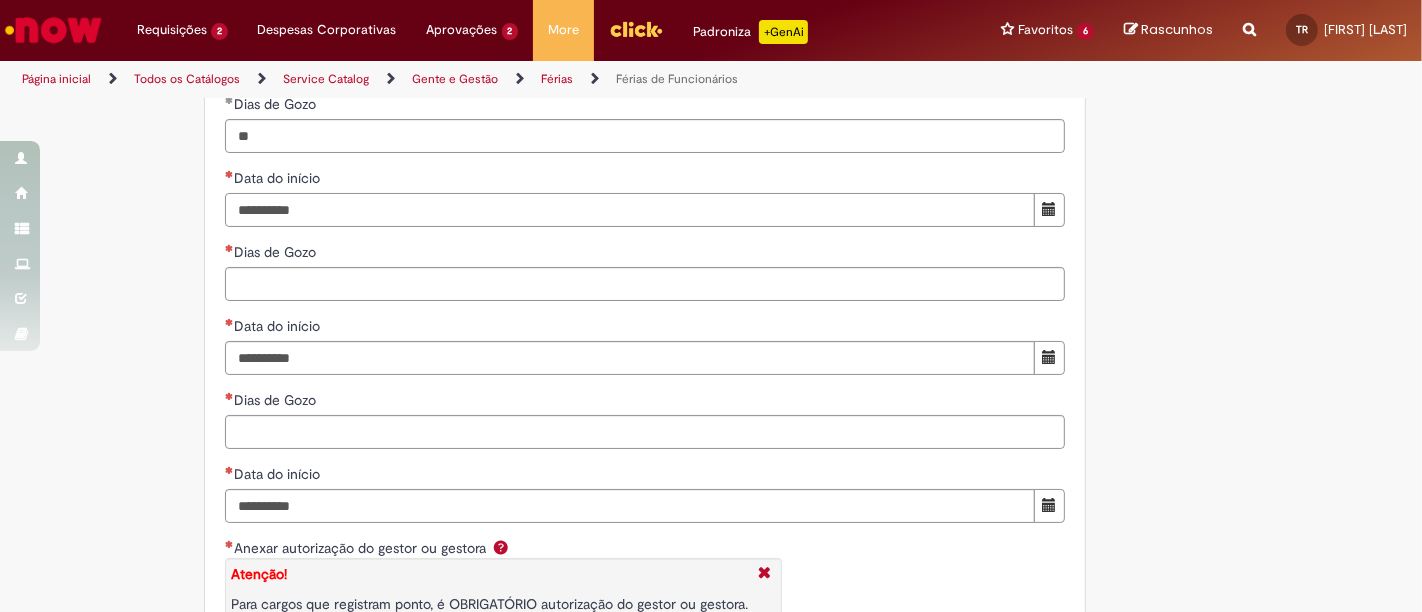 type on "**********" 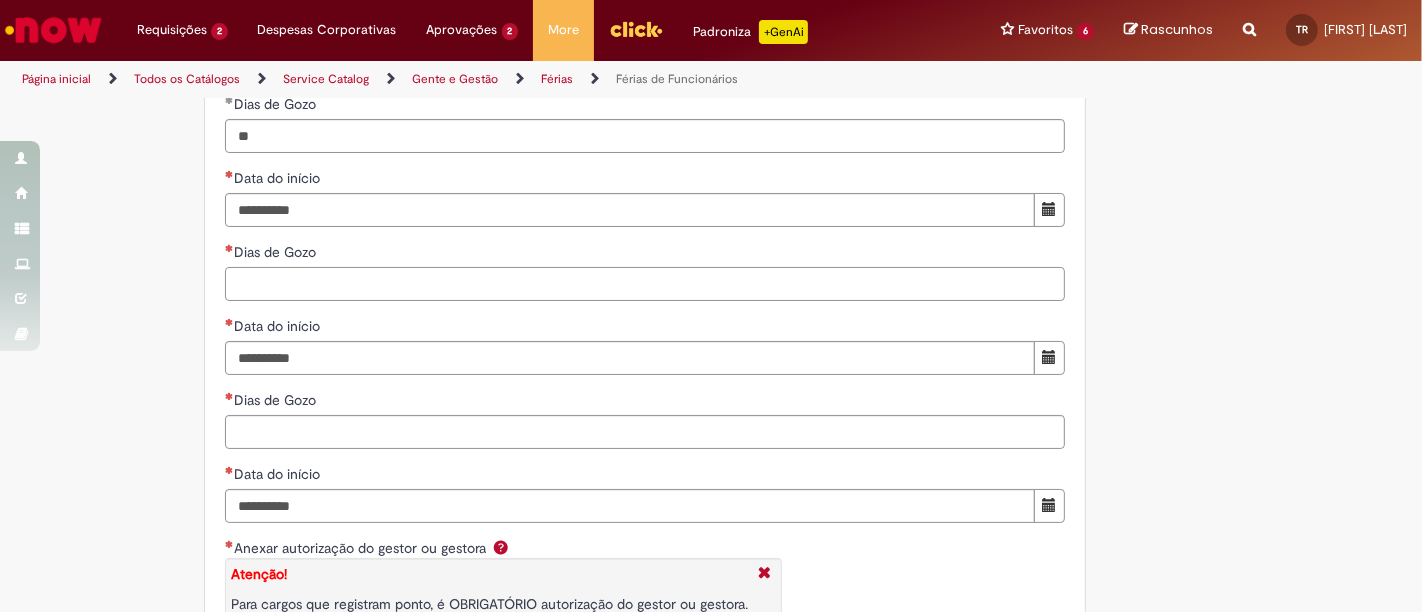 click on "Dias de Gozo" at bounding box center [645, 284] 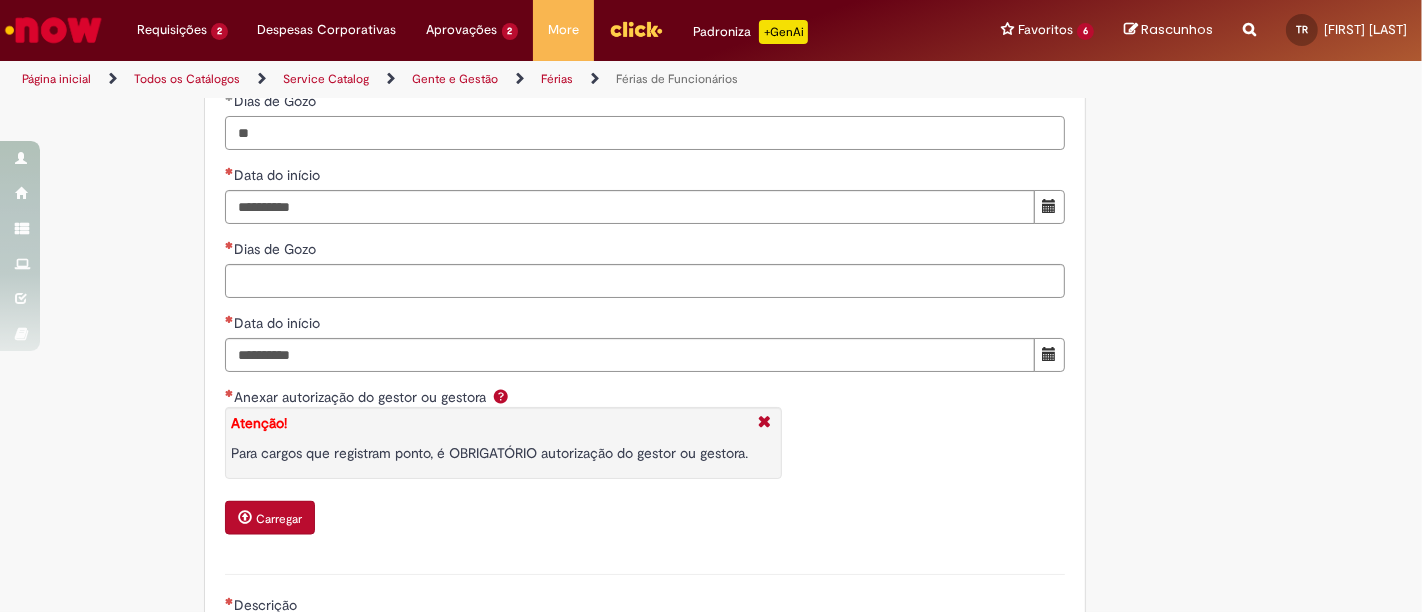 scroll, scrollTop: 2624, scrollLeft: 0, axis: vertical 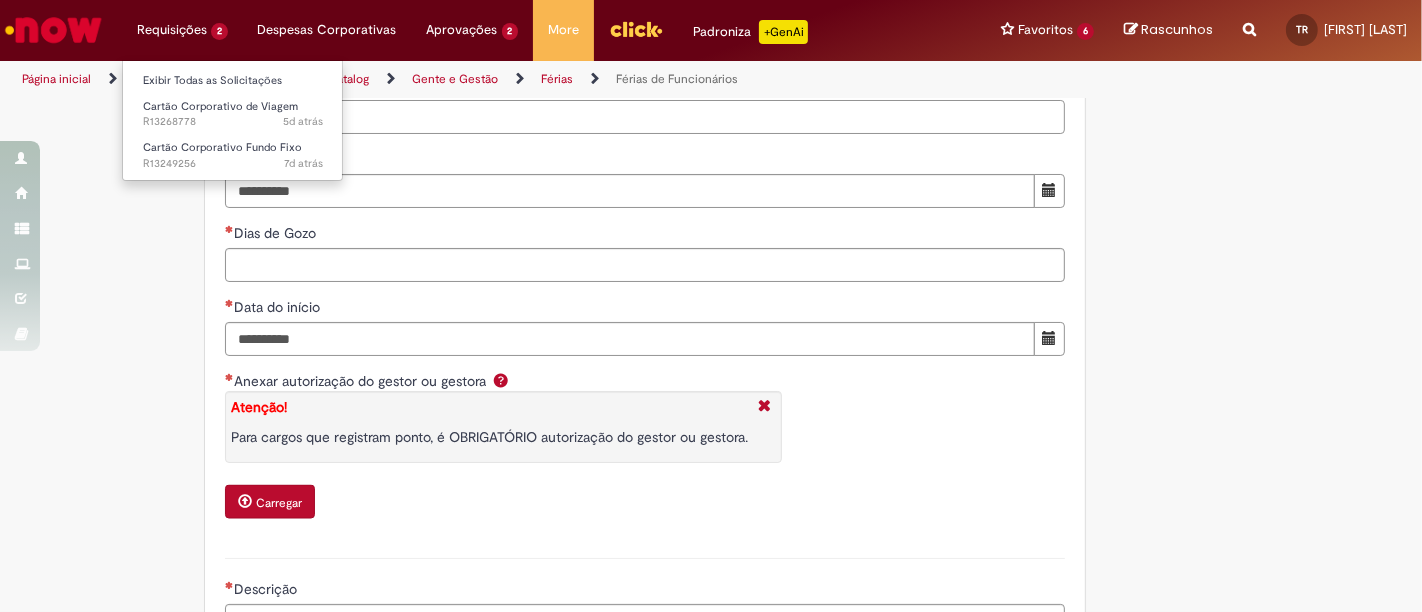 type on "**" 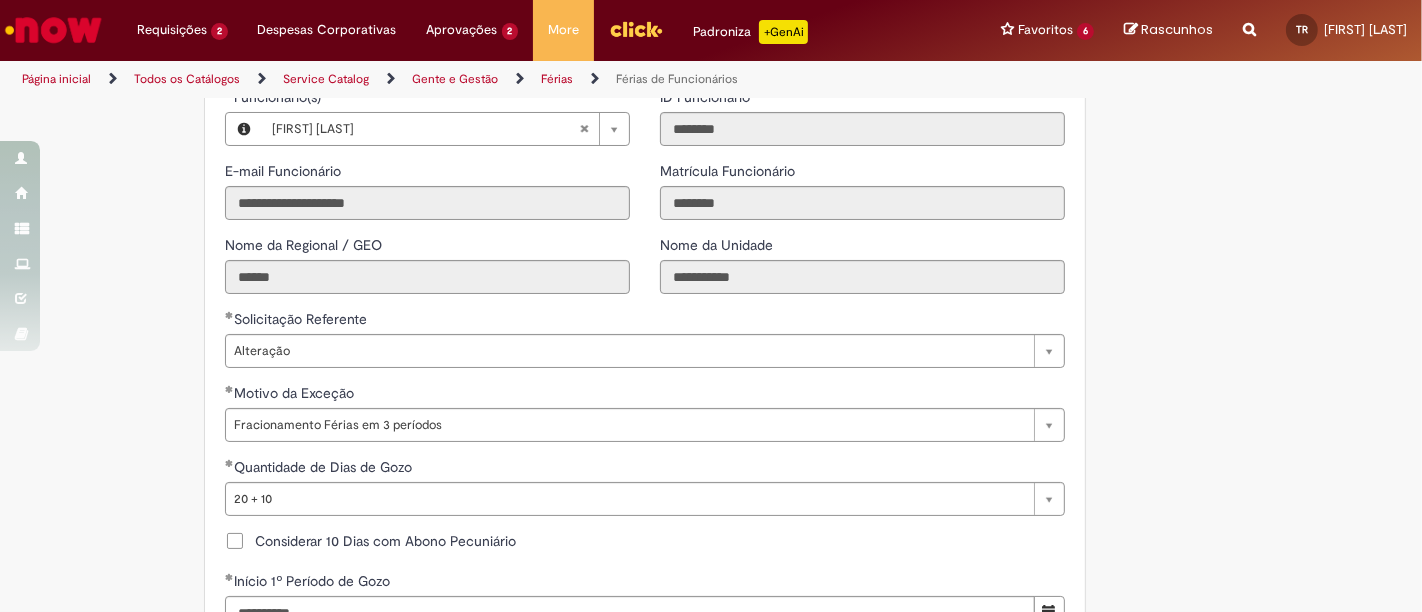 scroll, scrollTop: 1752, scrollLeft: 0, axis: vertical 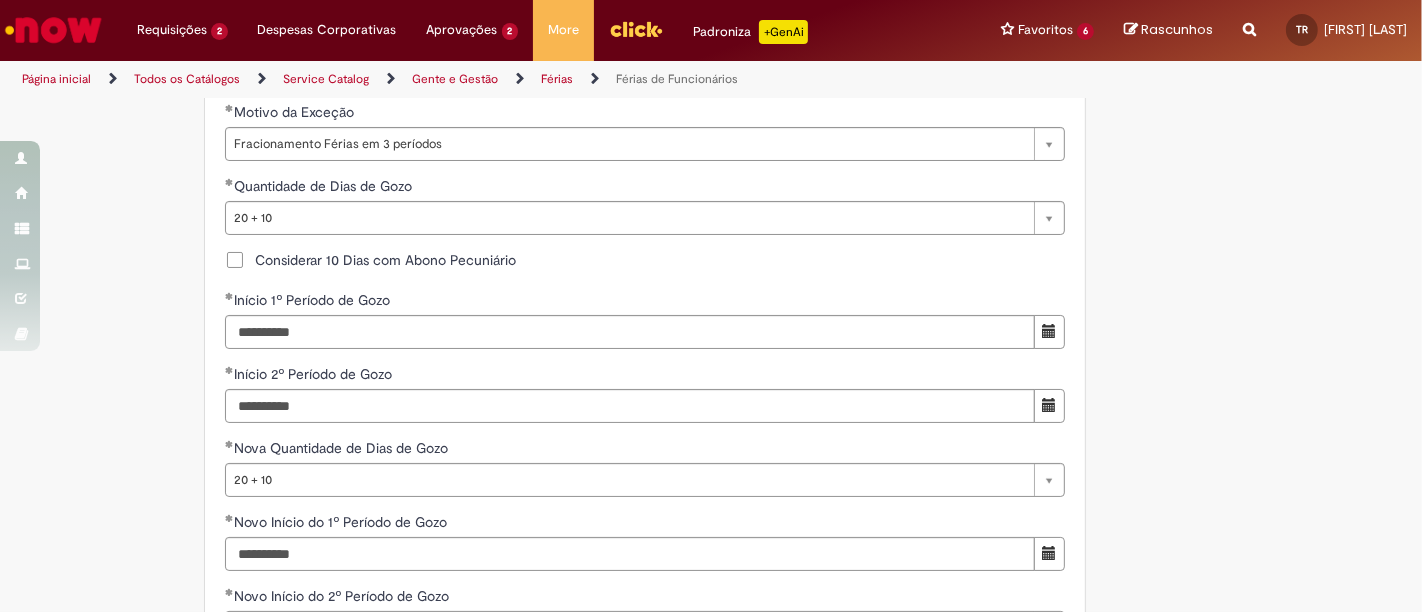 click on "Considerar 10 Dias com Abono Pecuniário" at bounding box center (385, 260) 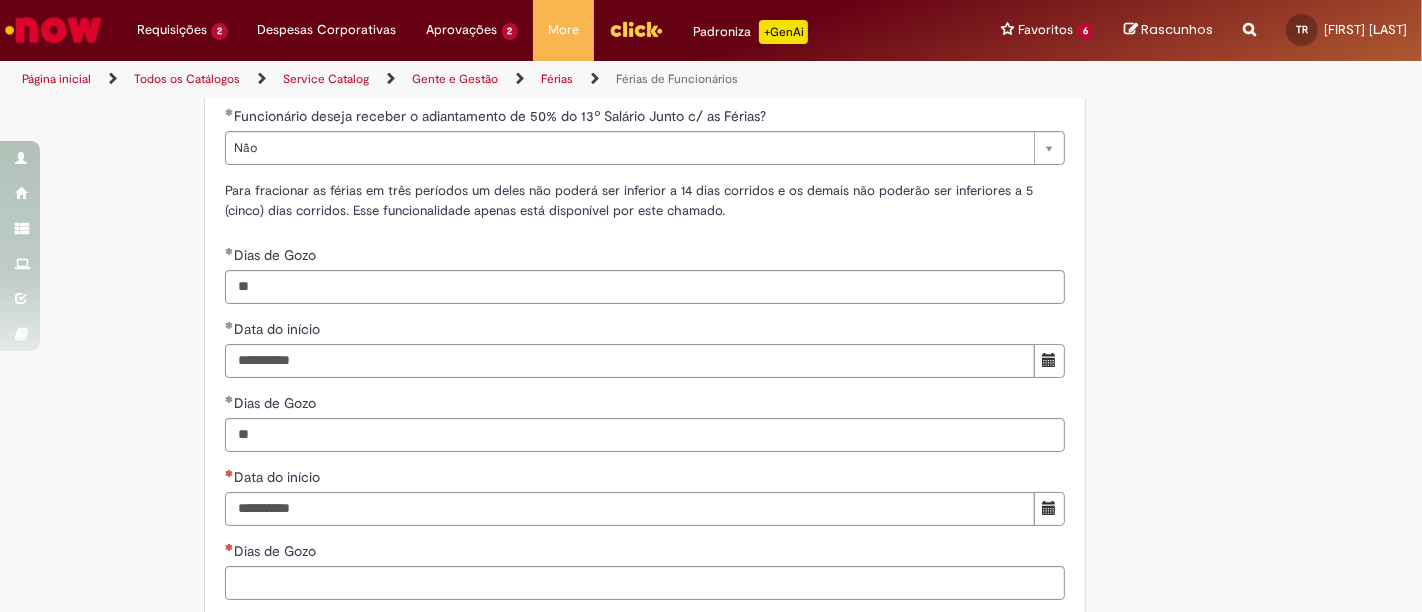 scroll, scrollTop: 2400, scrollLeft: 0, axis: vertical 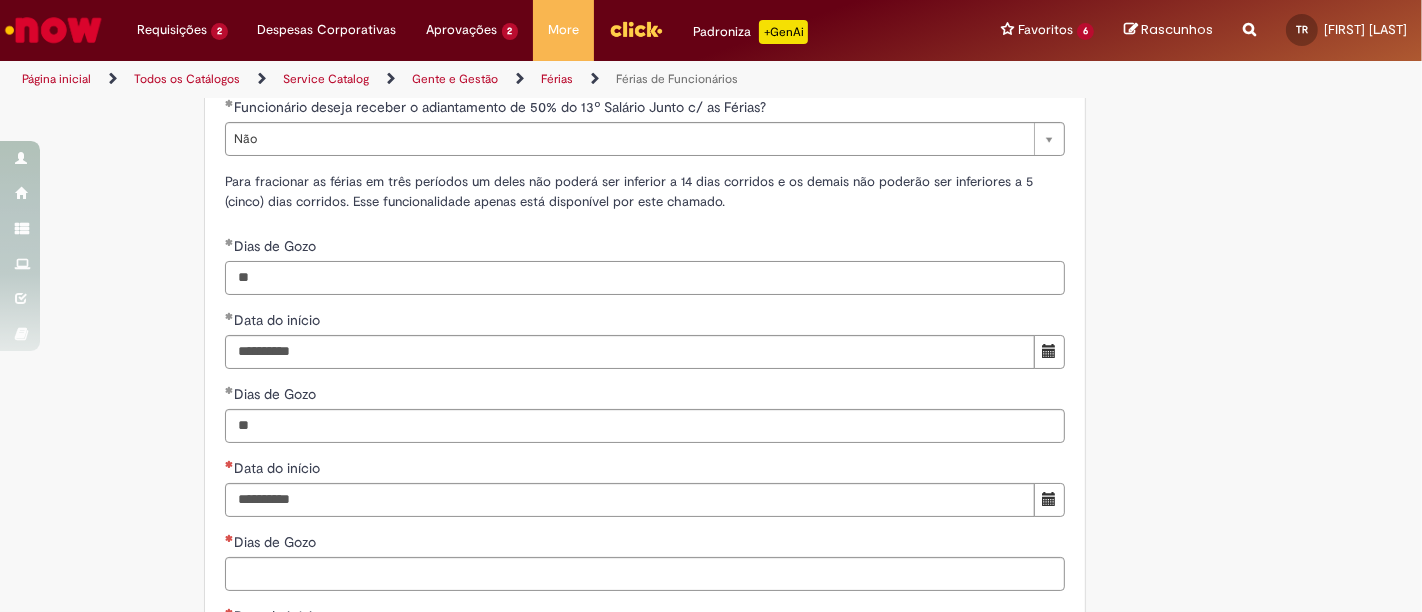 drag, startPoint x: 312, startPoint y: 287, endPoint x: 128, endPoint y: 298, distance: 184.3285 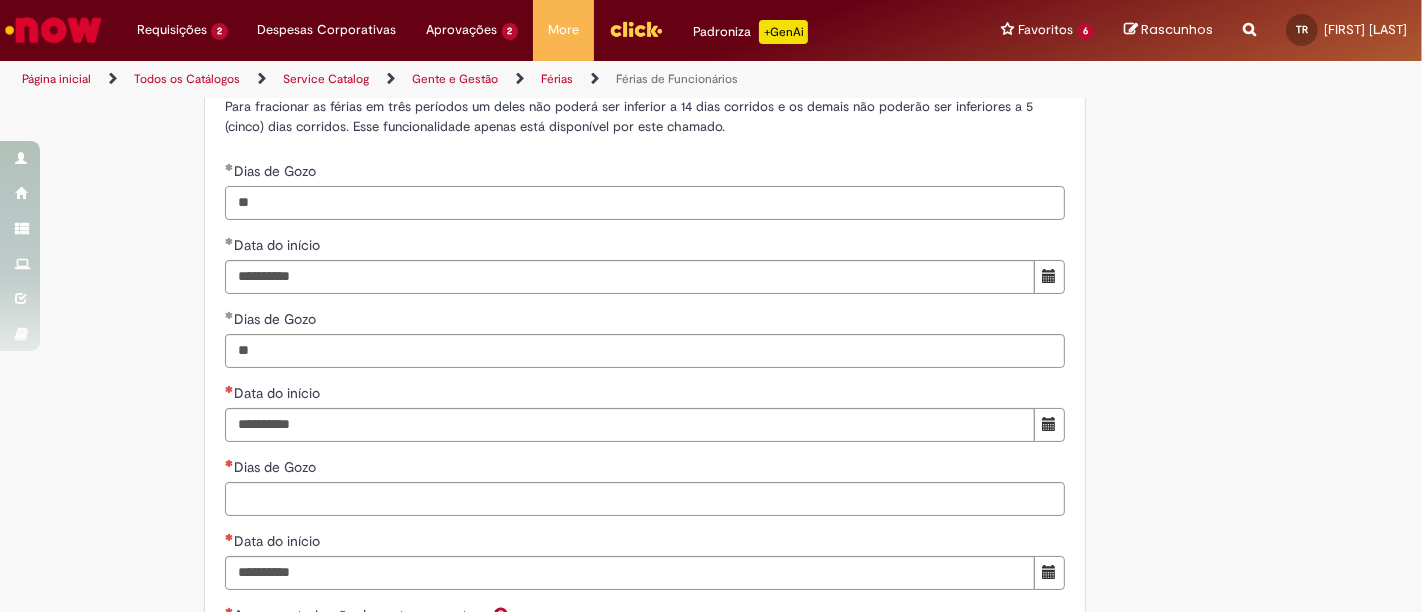 scroll, scrollTop: 2475, scrollLeft: 0, axis: vertical 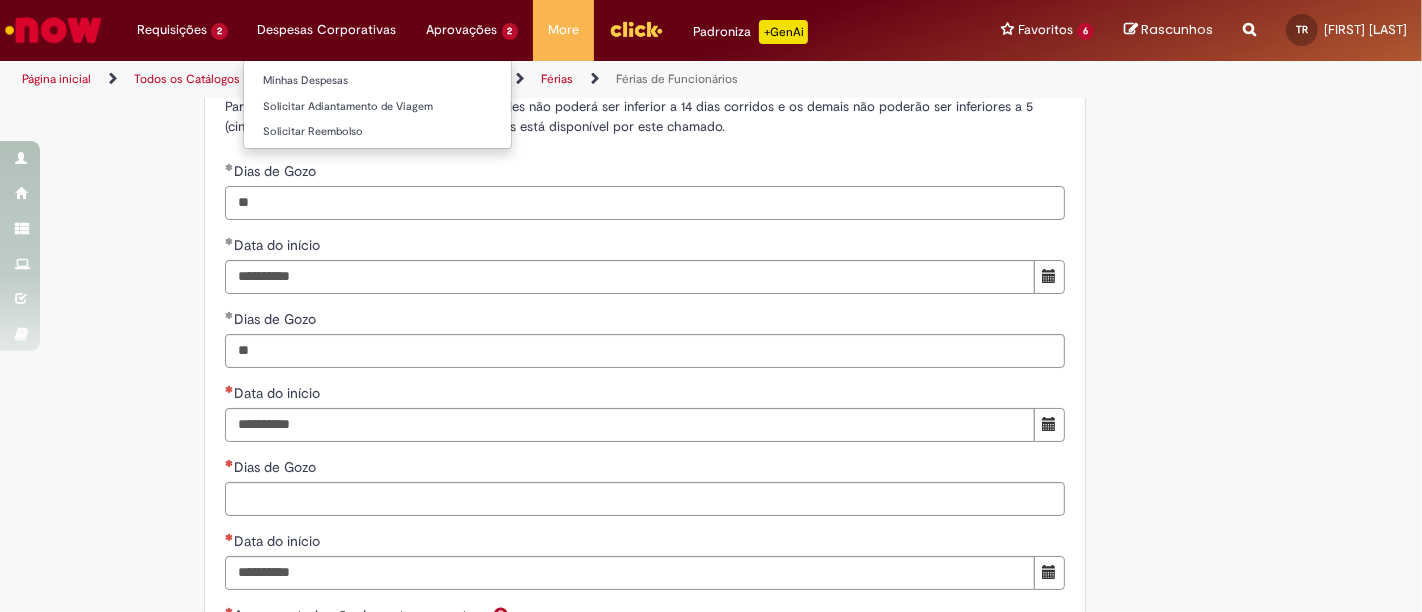 type on "**" 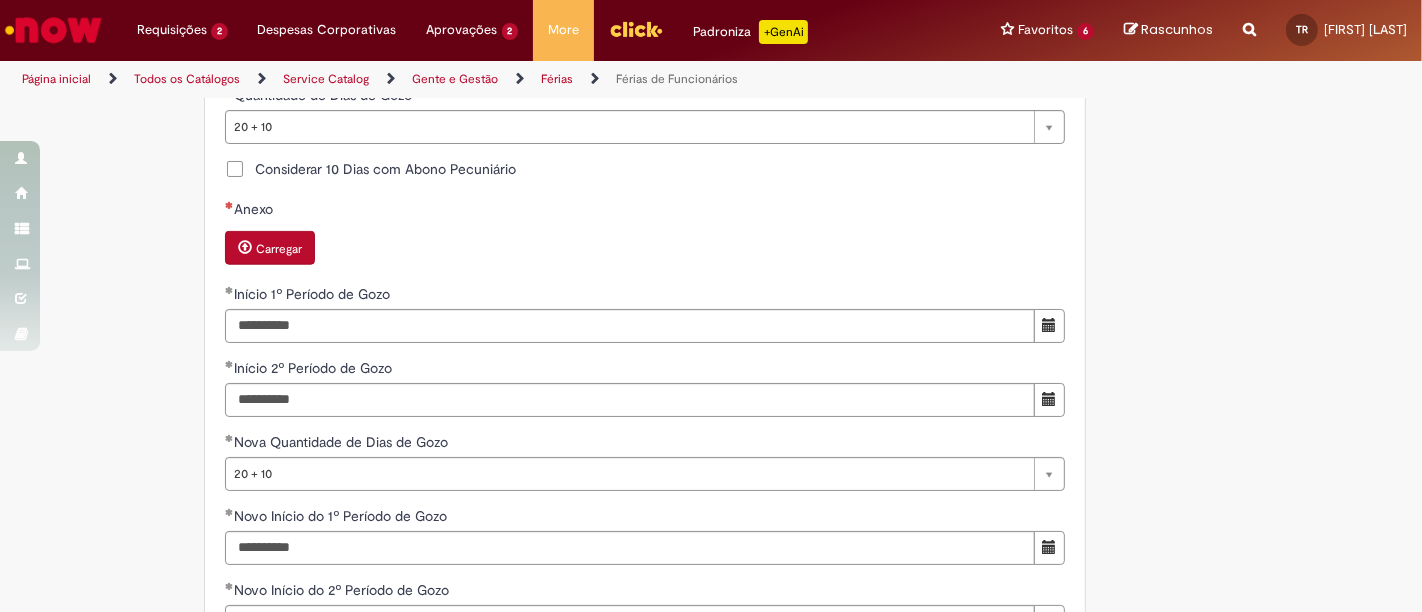 scroll, scrollTop: 1842, scrollLeft: 0, axis: vertical 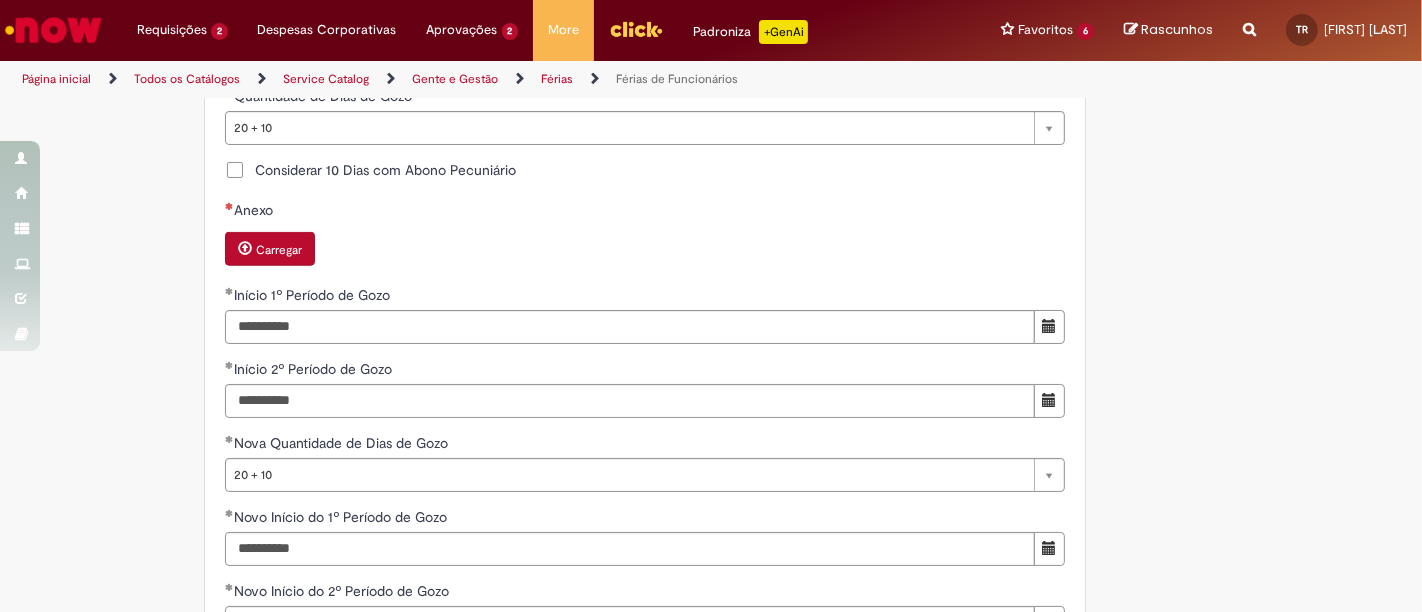 click on "Considerar 10 Dias com Abono Pecuniário" at bounding box center [385, 170] 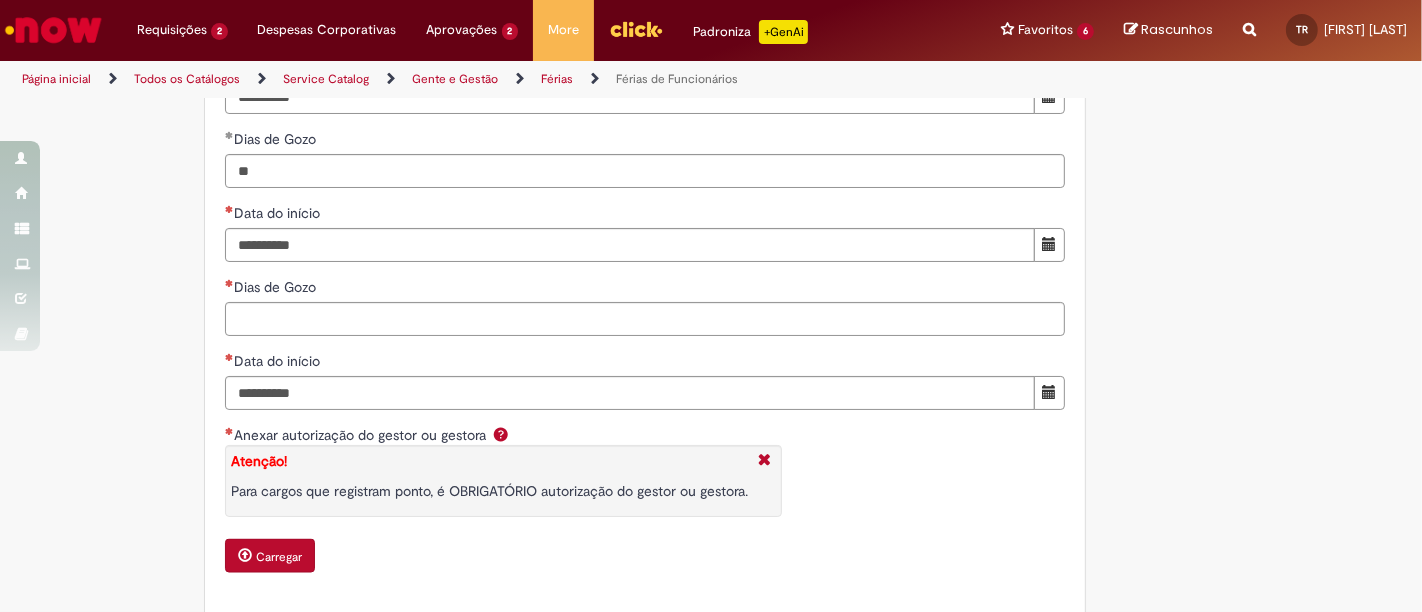 scroll, scrollTop: 2571, scrollLeft: 0, axis: vertical 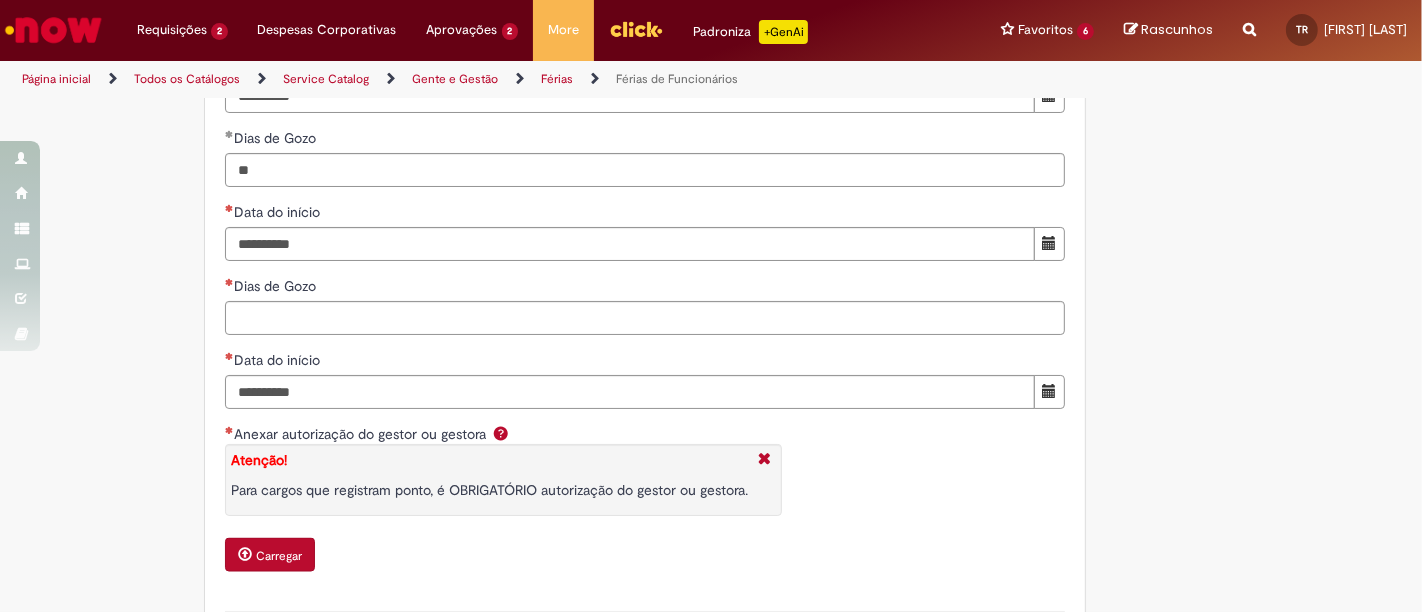 click on "Data do início" at bounding box center [645, 214] 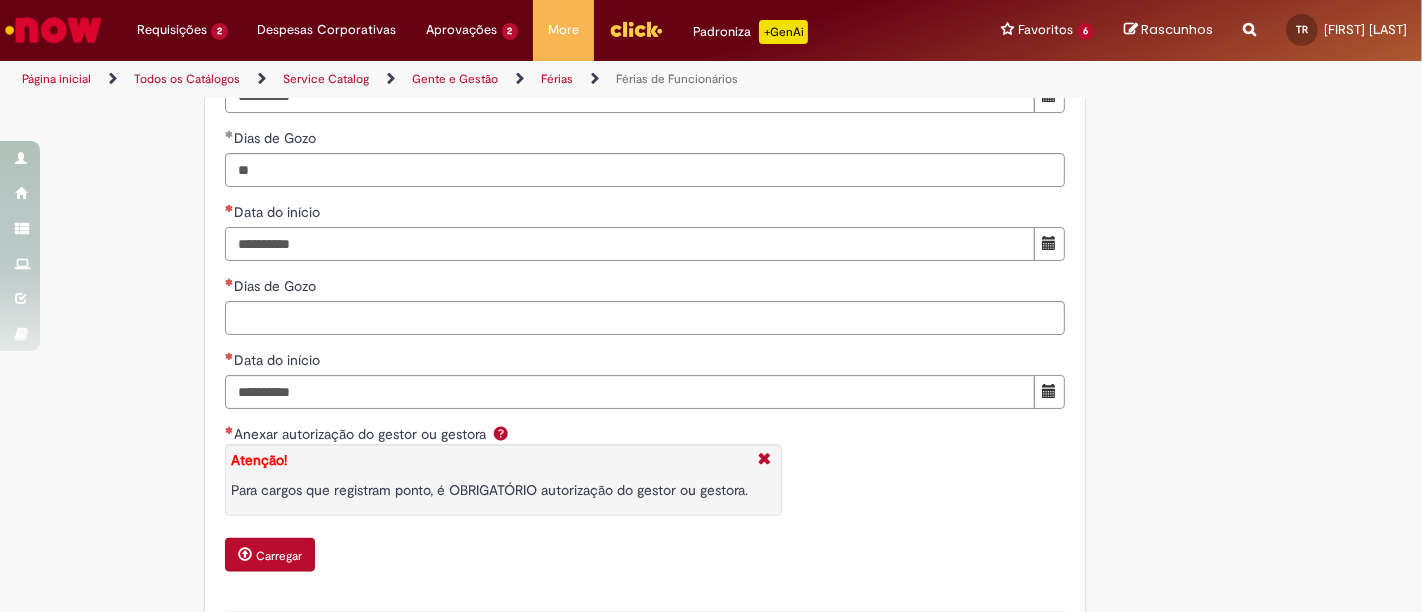 click on "Data do início" at bounding box center (630, 244) 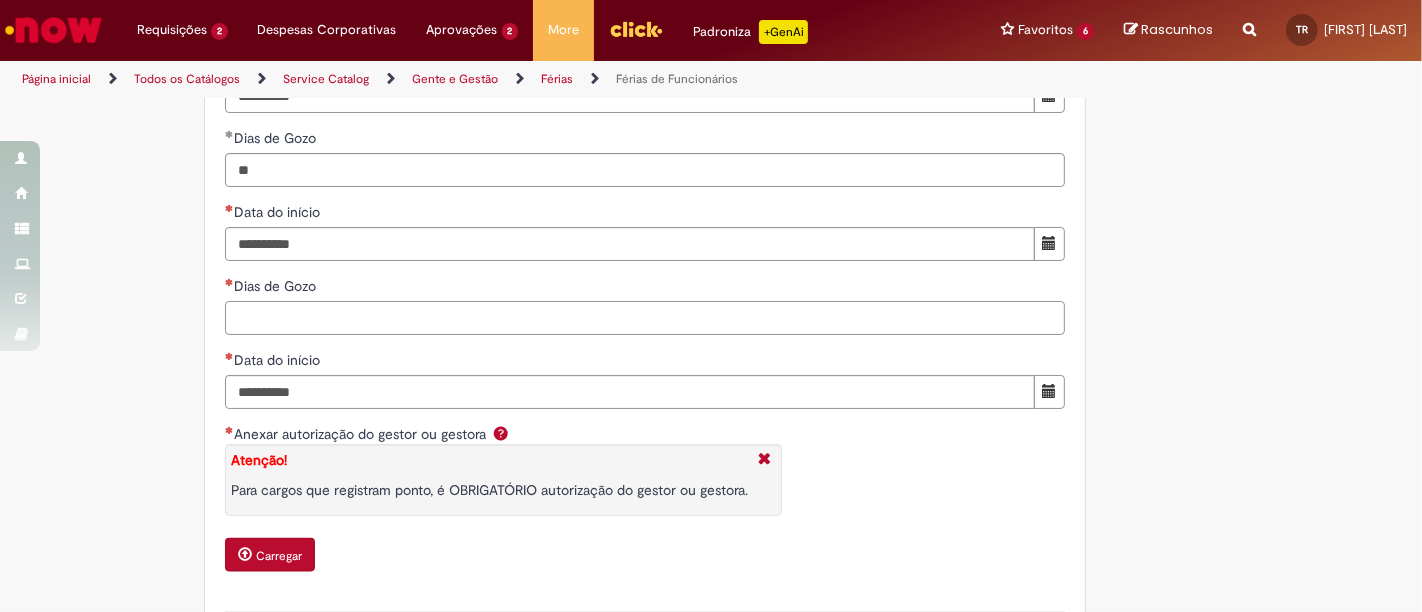 click on "Dias de Gozo" at bounding box center (645, 318) 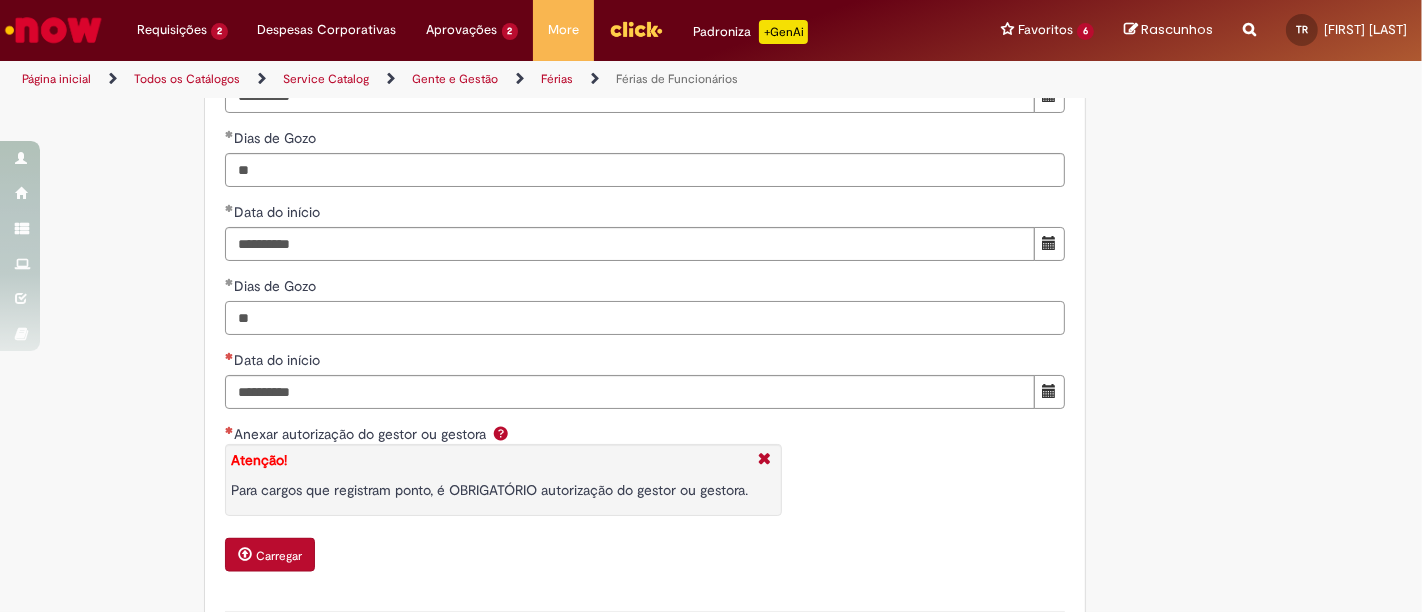 type on "**" 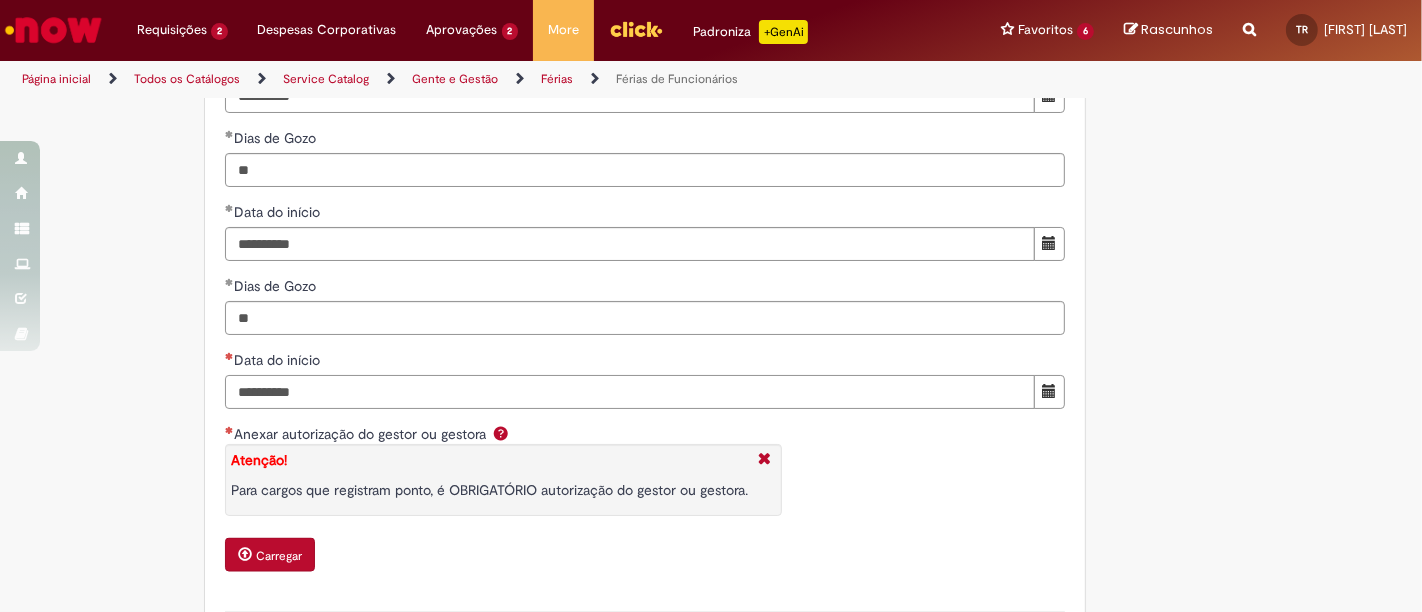 click on "Data do início" at bounding box center [630, 392] 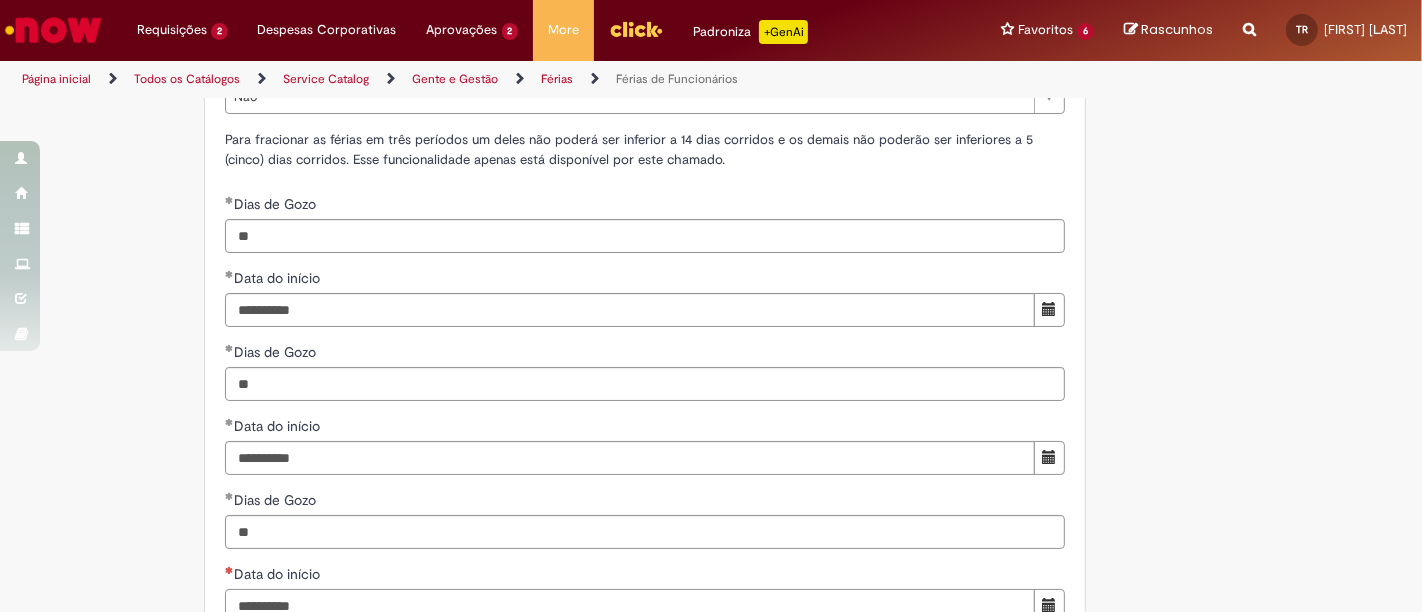 scroll, scrollTop: 2305, scrollLeft: 0, axis: vertical 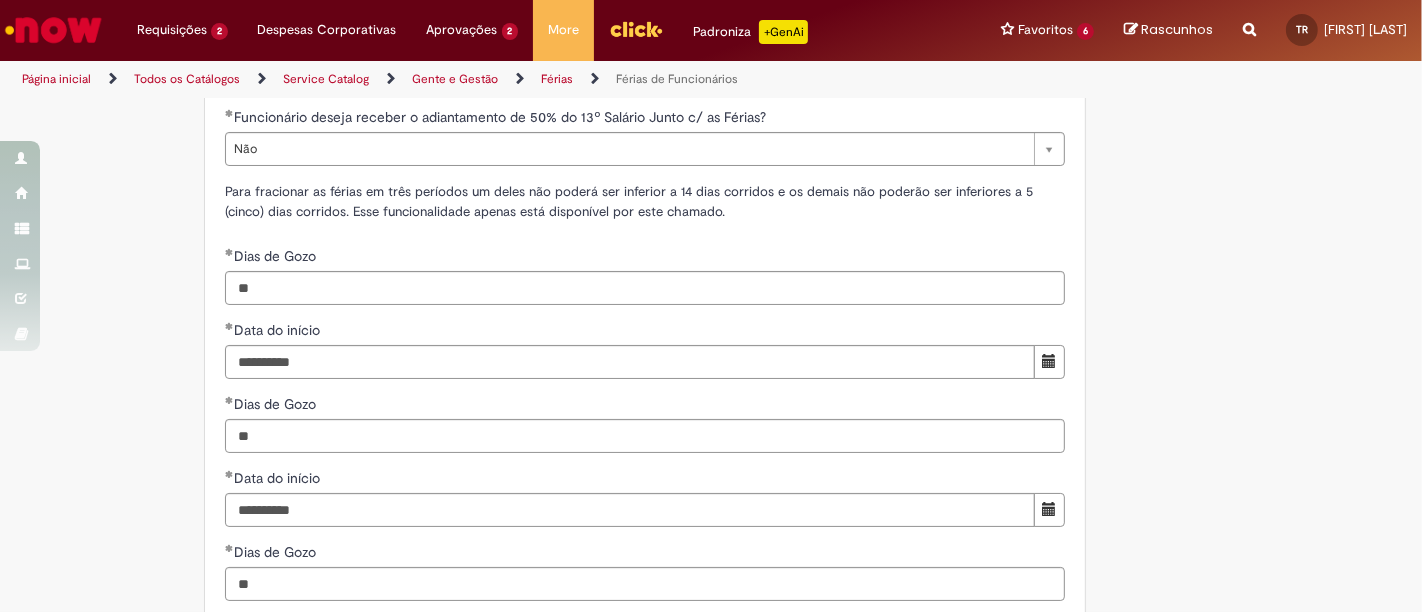 type on "**********" 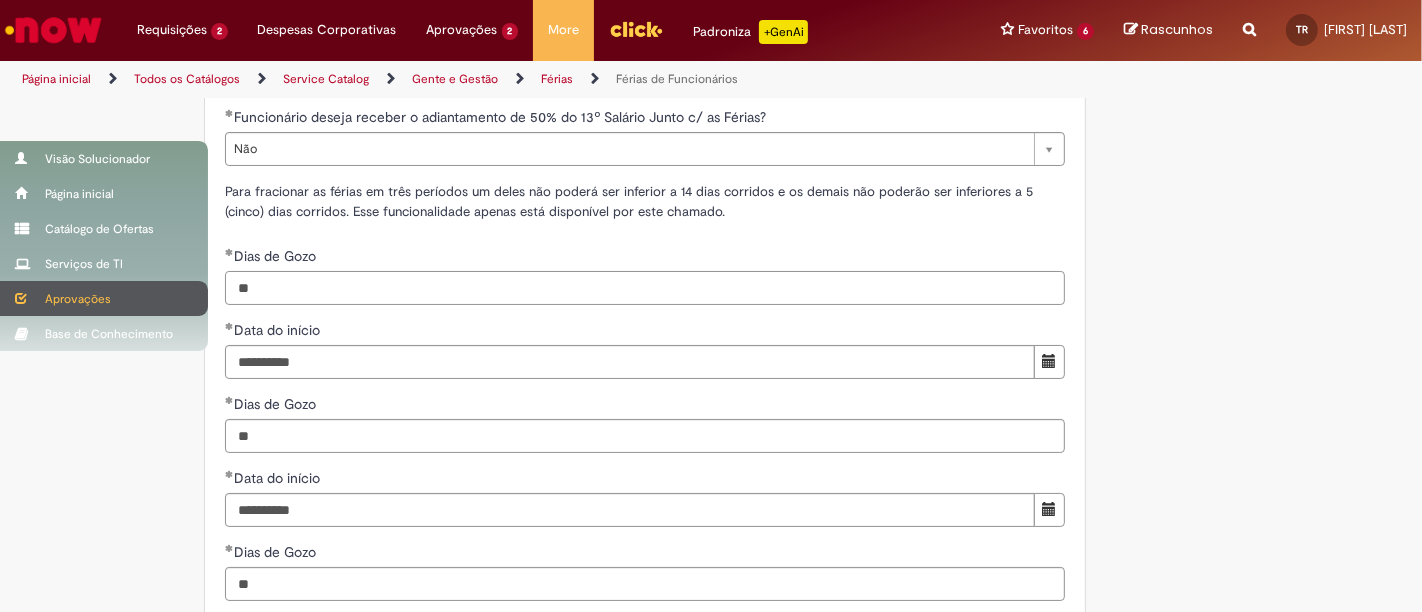 drag, startPoint x: 300, startPoint y: 322, endPoint x: 38, endPoint y: 301, distance: 262.84024 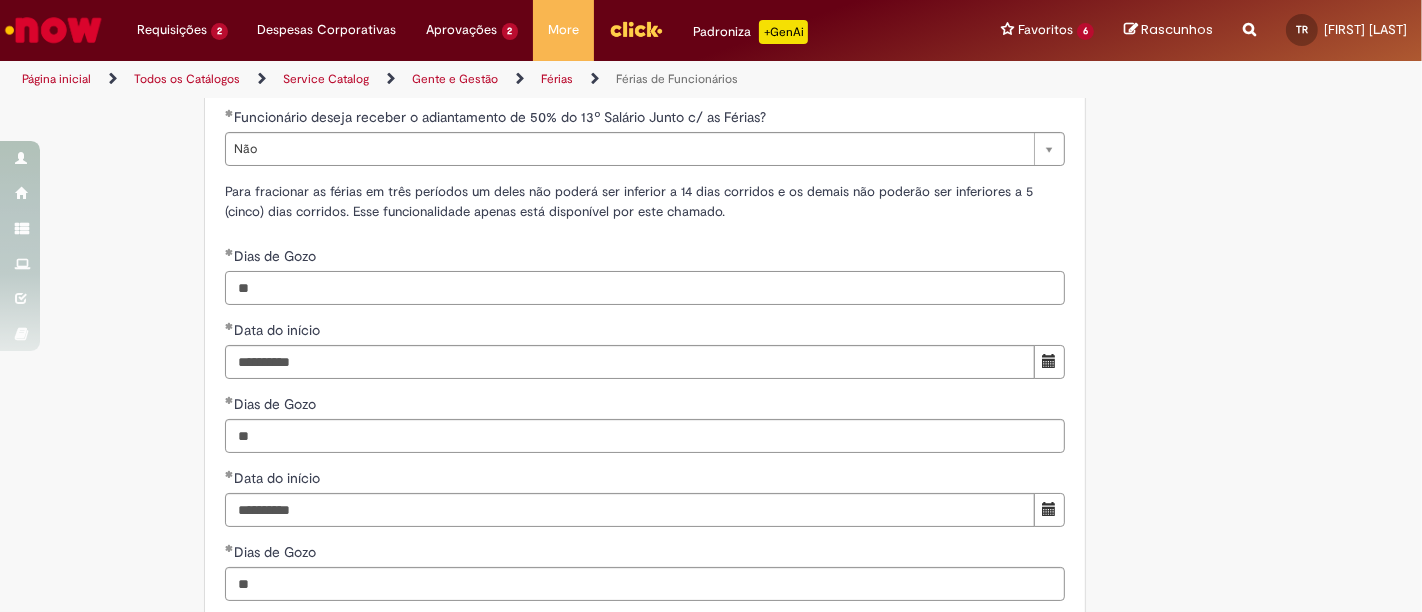 type on "**" 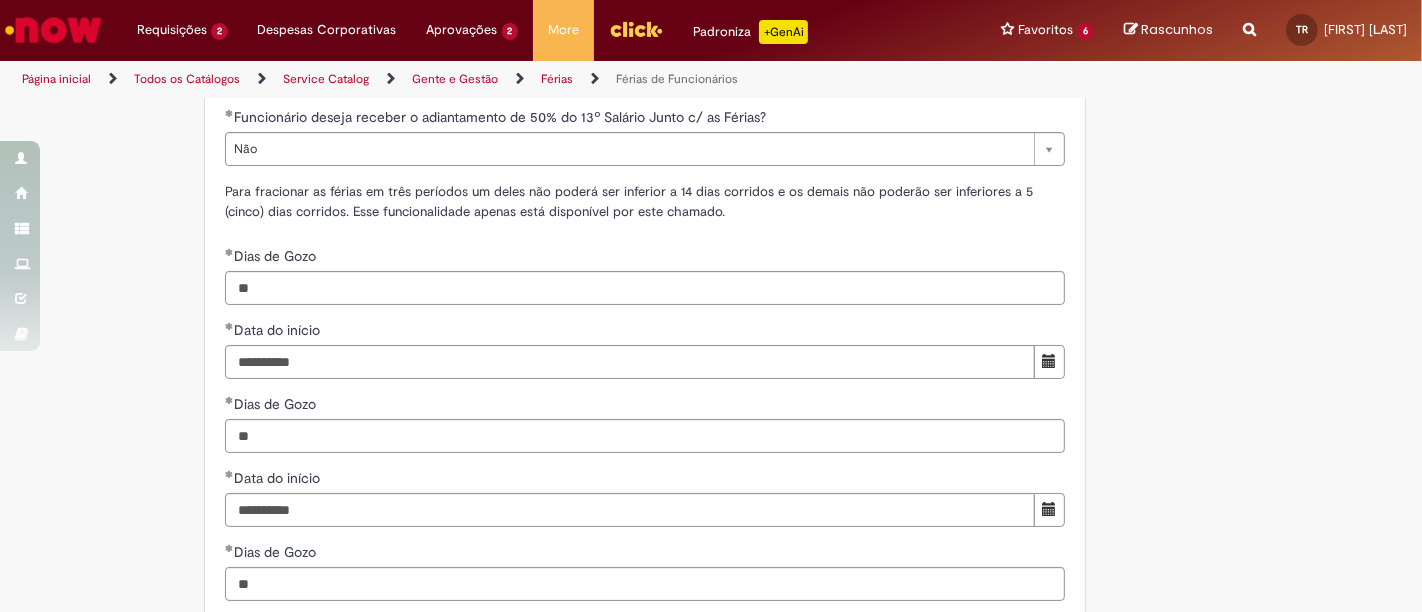 click on "Tire dúvidas com LupiAssist    +GenAI
Oi! Eu sou LupiAssist, uma Inteligência Artificial Generativa em constante aprendizado   Meu conteúdo é monitorado para trazer uma melhor experiência
Dúvidas comuns:
Só mais um instante, estou consultando nossas bases de conhecimento  e escrevendo a melhor resposta pra você!
Title
Lorem ipsum dolor sit amet    Fazer uma nova pergunta
Gerei esta resposta utilizando IA Generativa em conjunto com os nossos padrões. Em caso de divergência, os documentos oficiais prevalecerão.
Saiba mais em:
Ou ligue para:
E aí, te ajudei?
Sim, obrigado!" at bounding box center [711, -415] 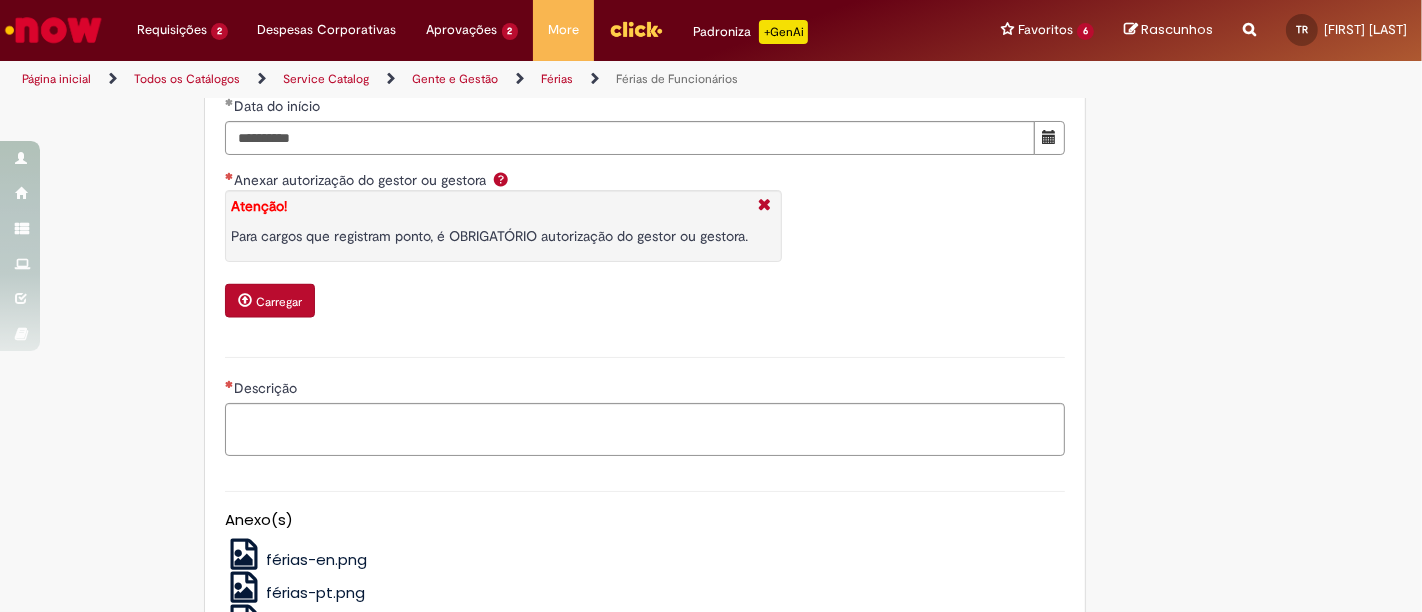 scroll, scrollTop: 2828, scrollLeft: 0, axis: vertical 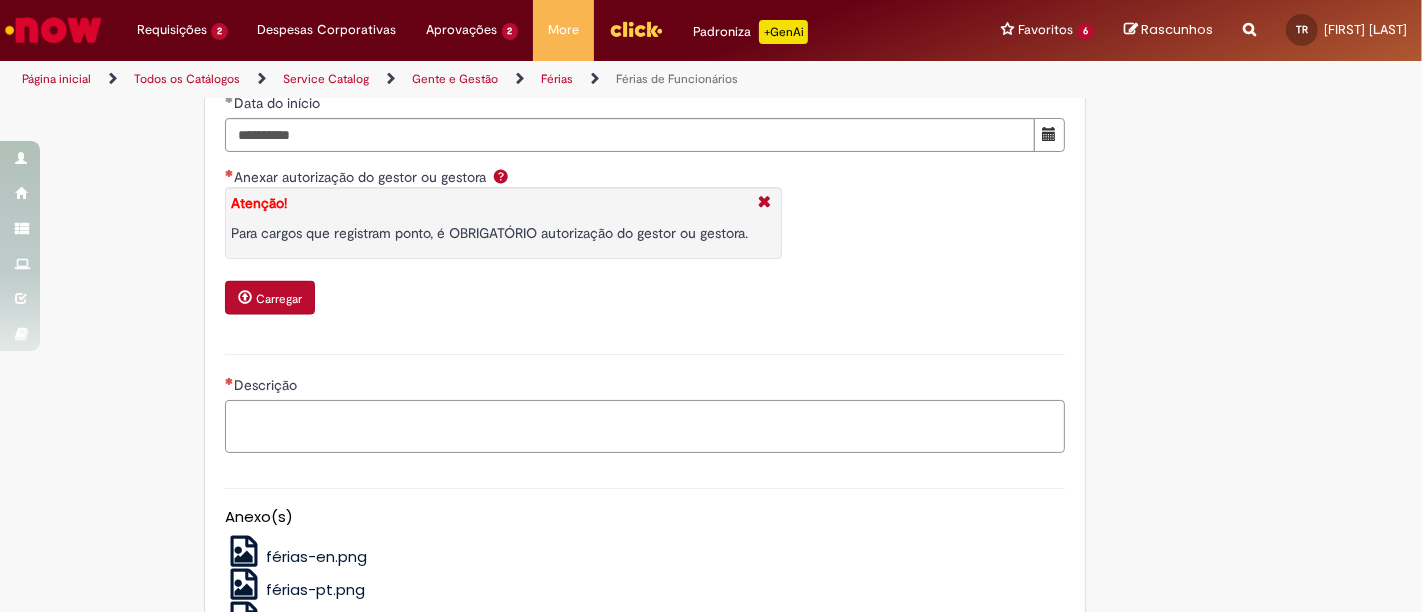 click on "Descrição" at bounding box center (645, 426) 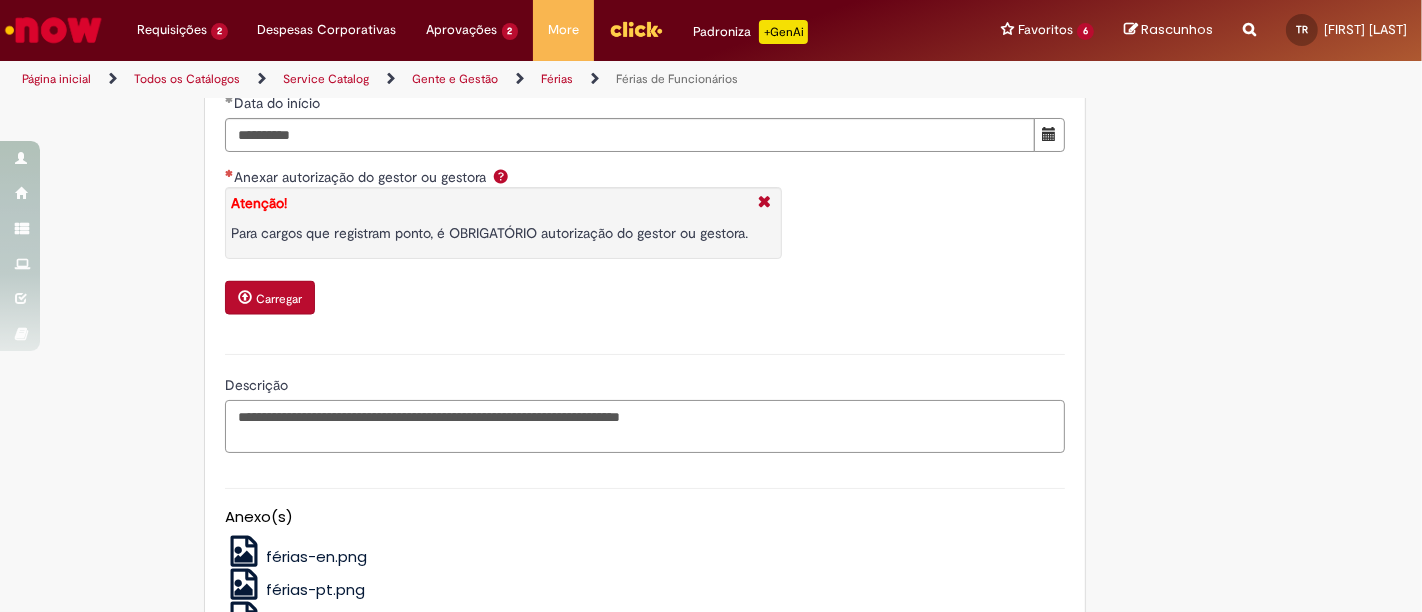 paste on "**********" 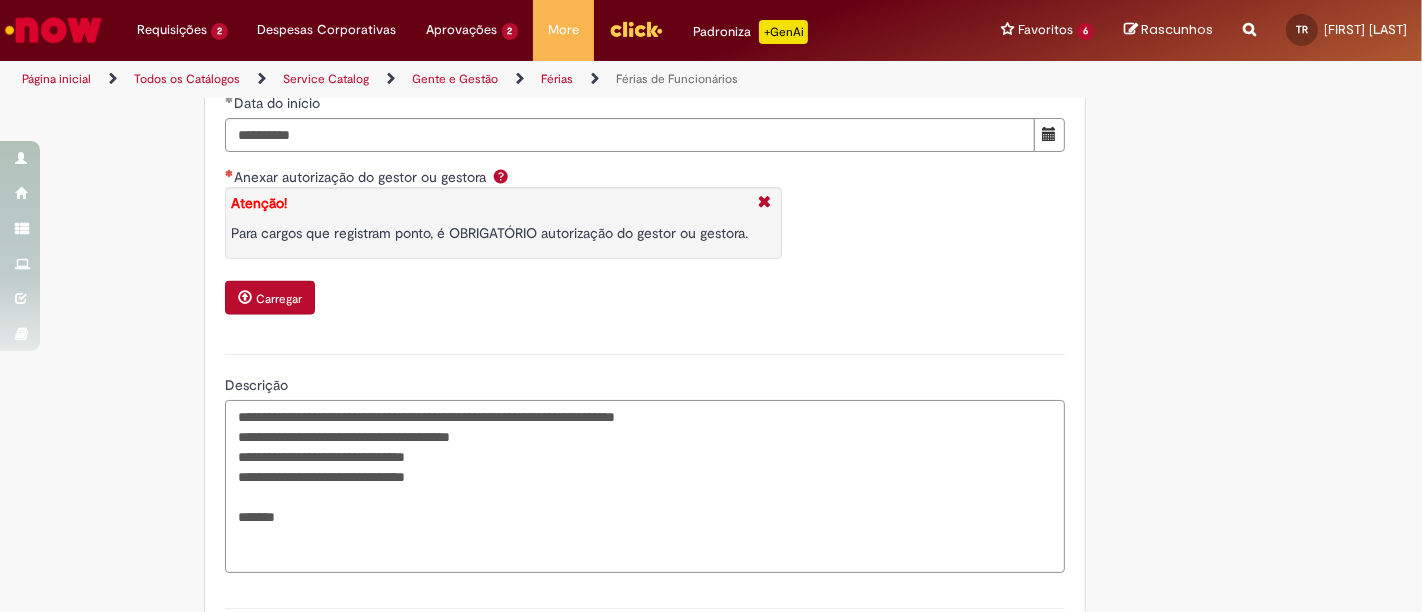 paste on "**********" 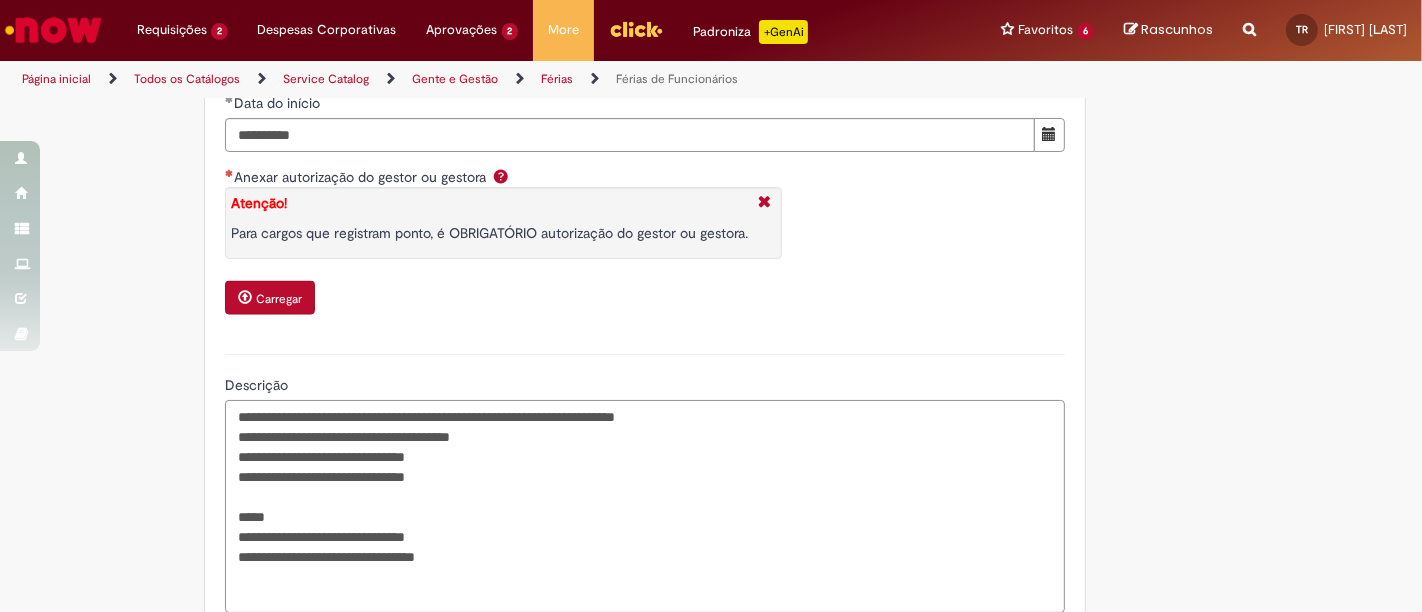 type on "**********" 